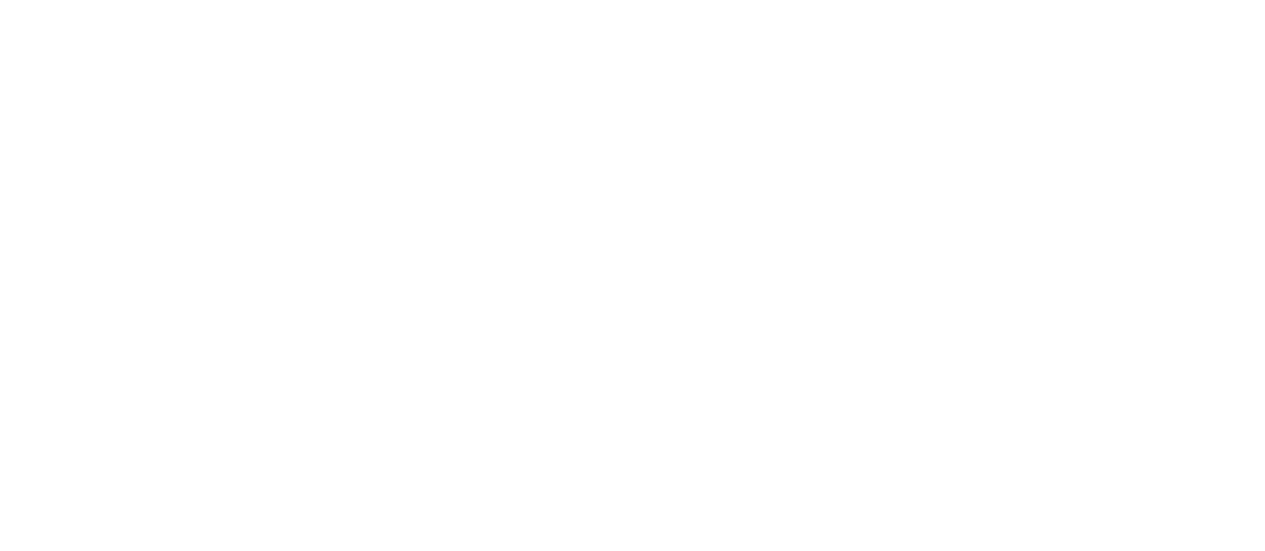 scroll, scrollTop: 0, scrollLeft: 0, axis: both 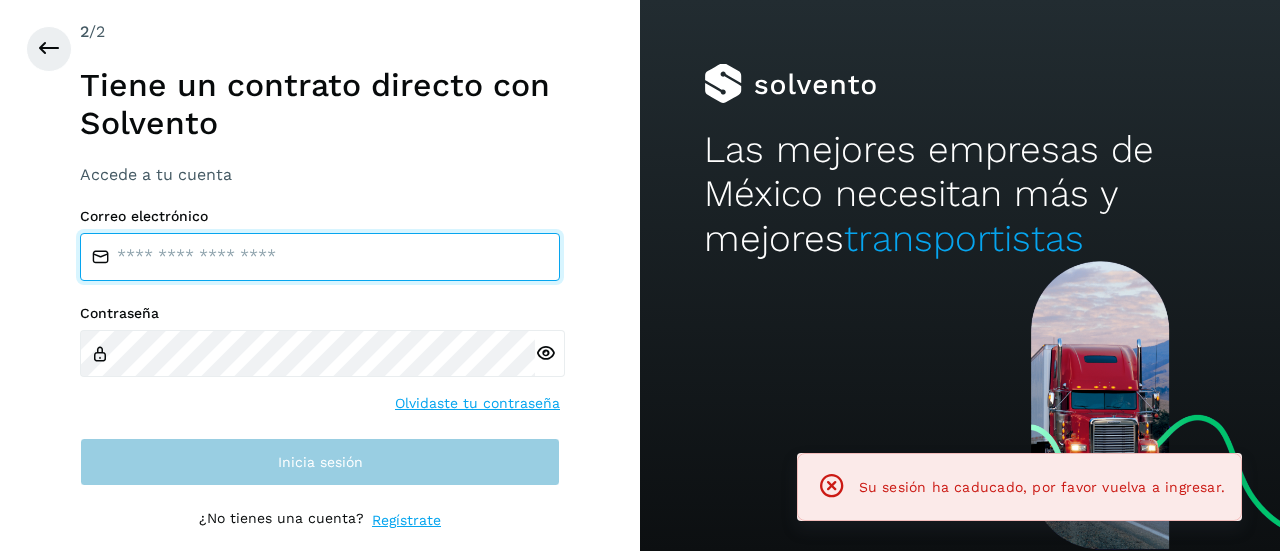 type on "**********" 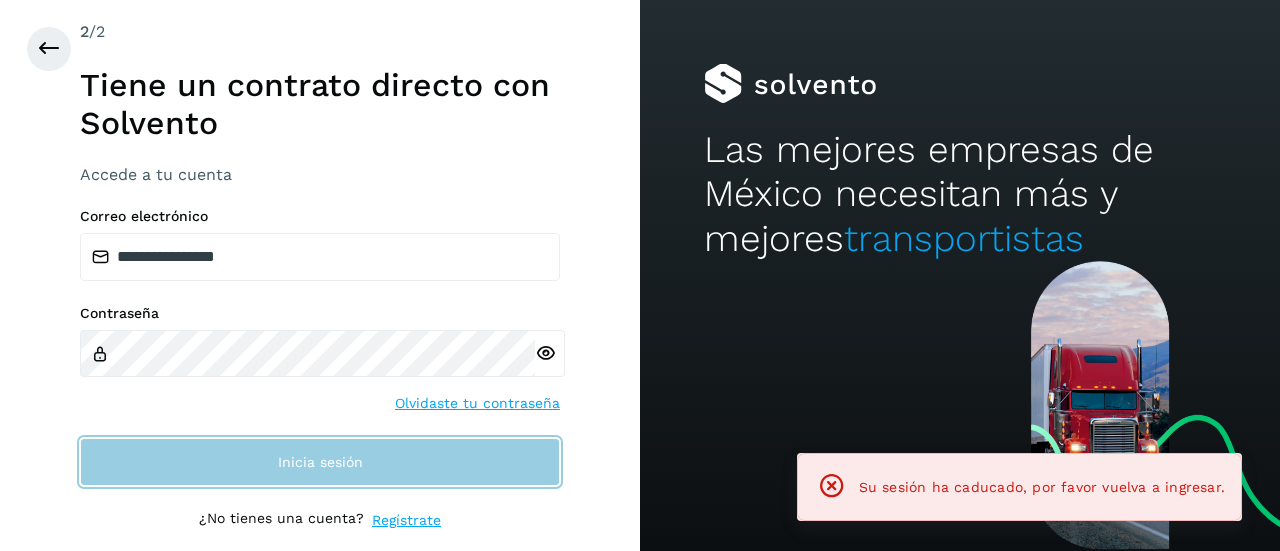 click on "Inicia sesión" at bounding box center [320, 462] 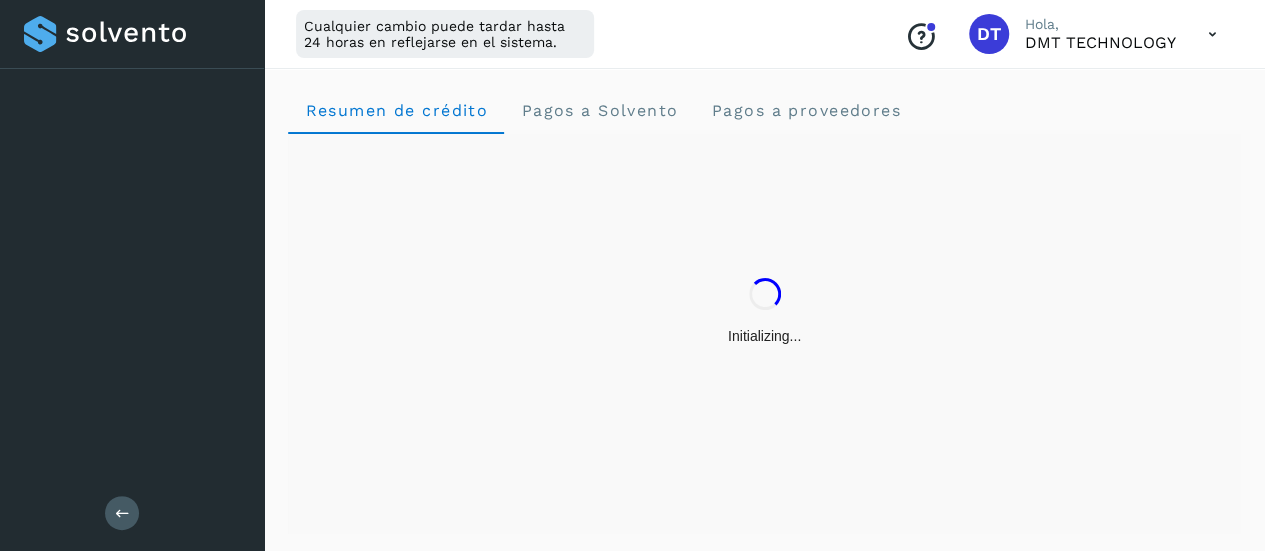 click on "Initializing..." at bounding box center [764, 312] 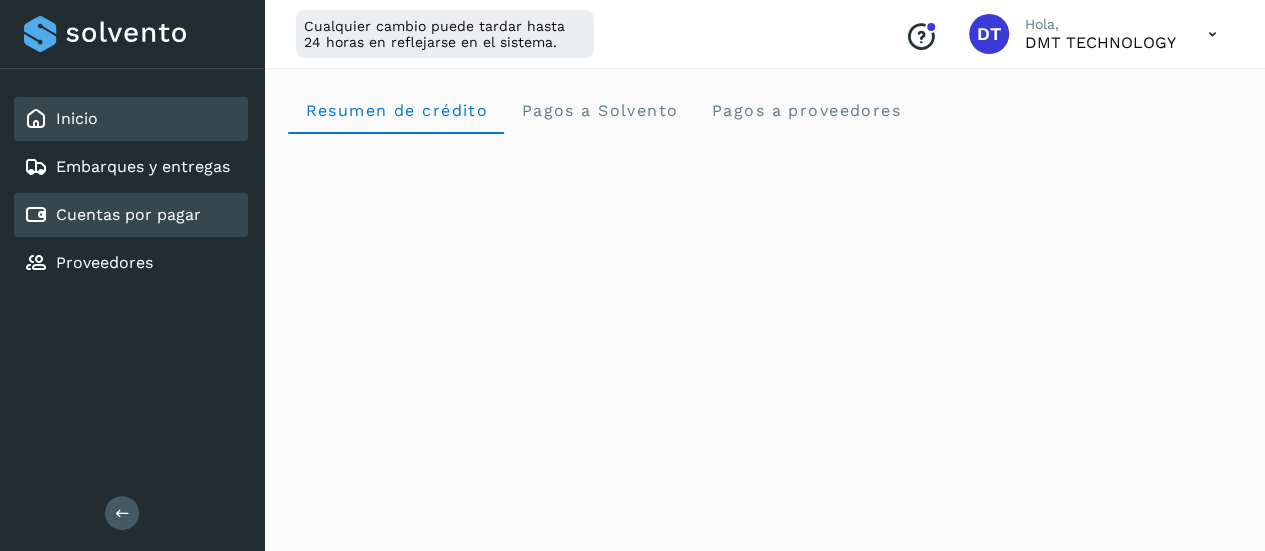 click on "Cuentas por pagar" at bounding box center [128, 214] 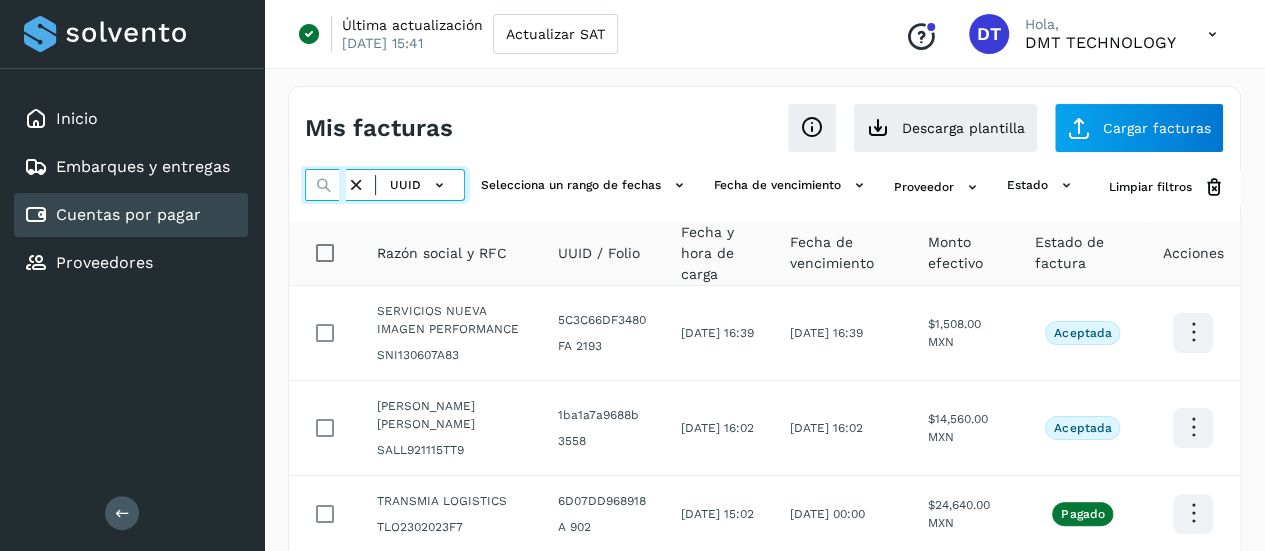 click at bounding box center [325, 185] 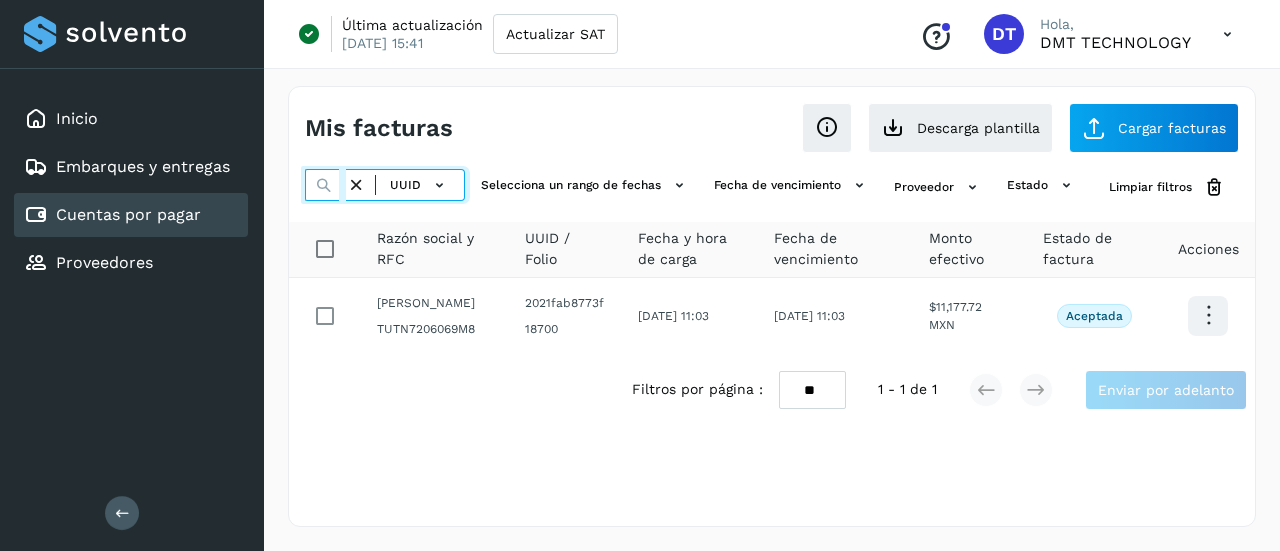 scroll, scrollTop: 0, scrollLeft: 273, axis: horizontal 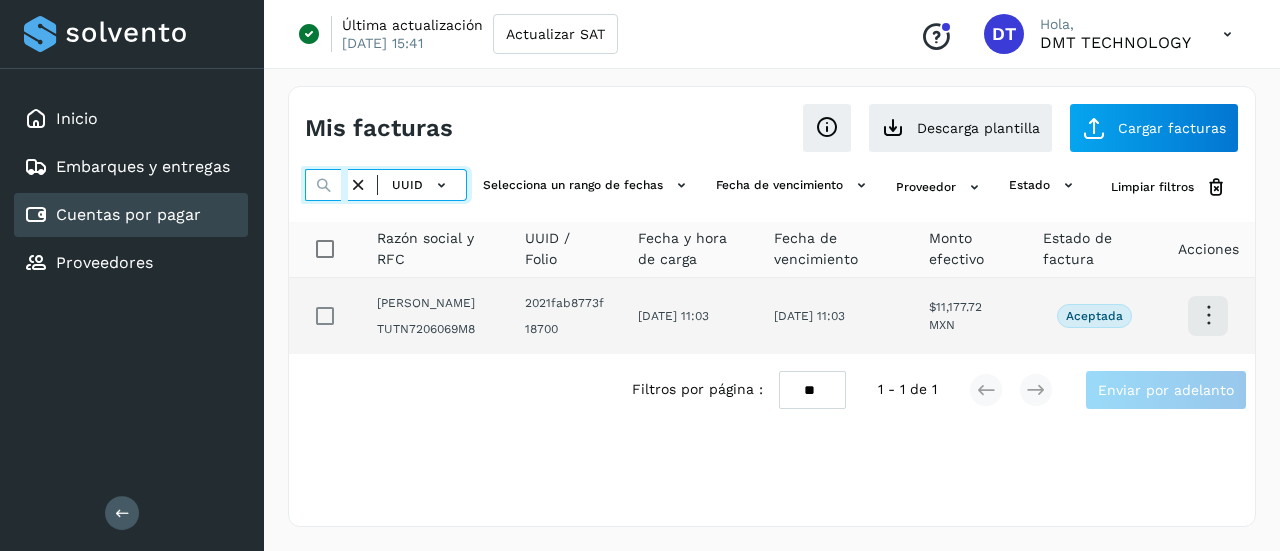 type on "**********" 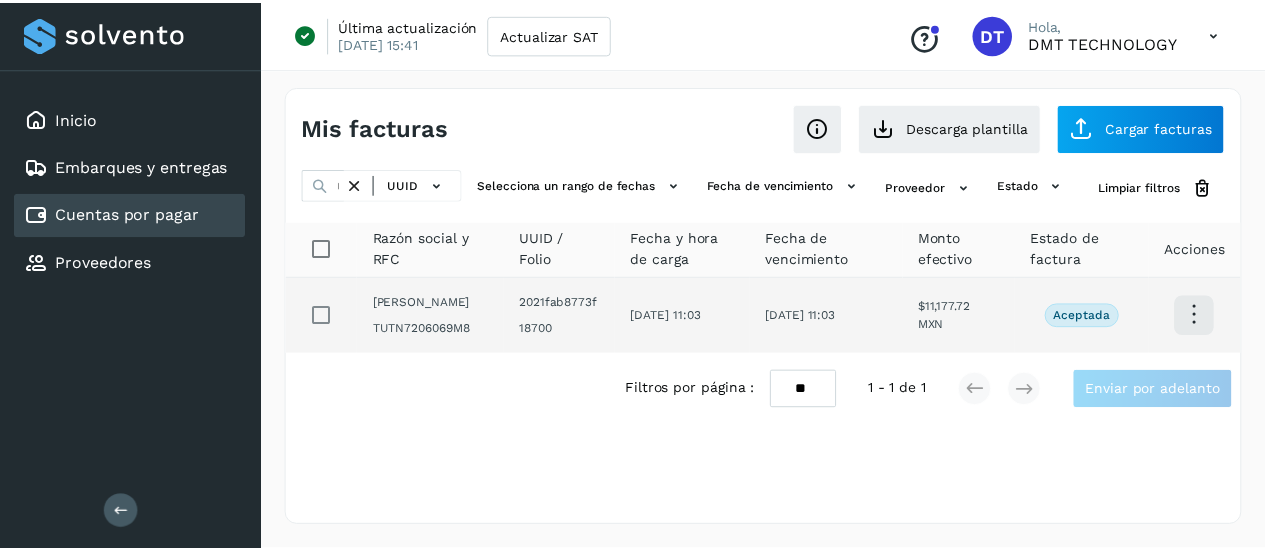 scroll, scrollTop: 0, scrollLeft: 0, axis: both 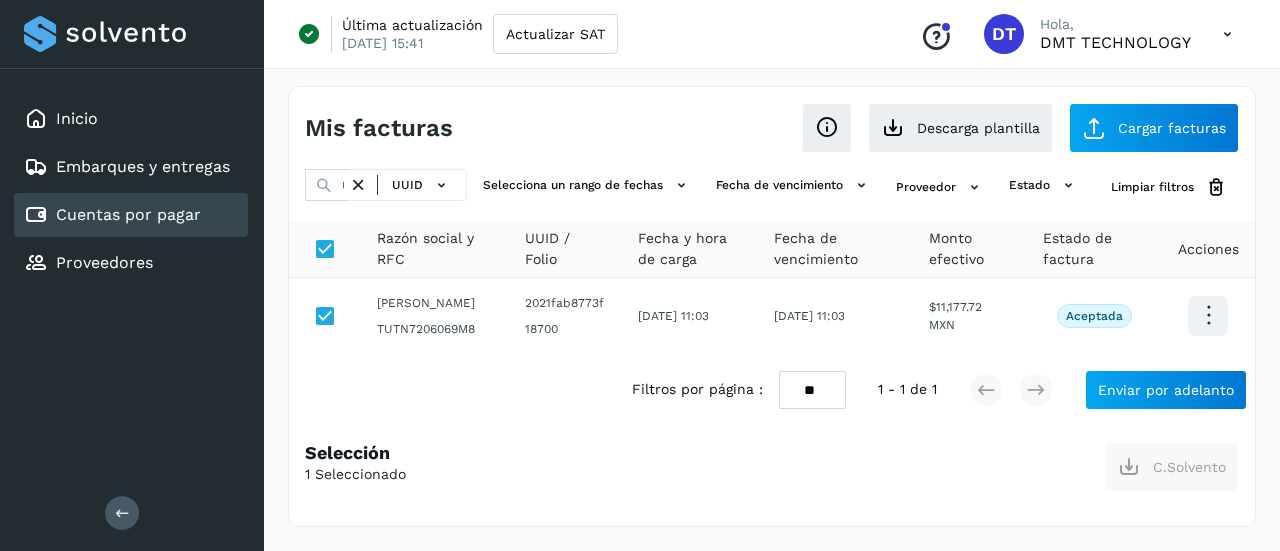 click at bounding box center (358, 185) 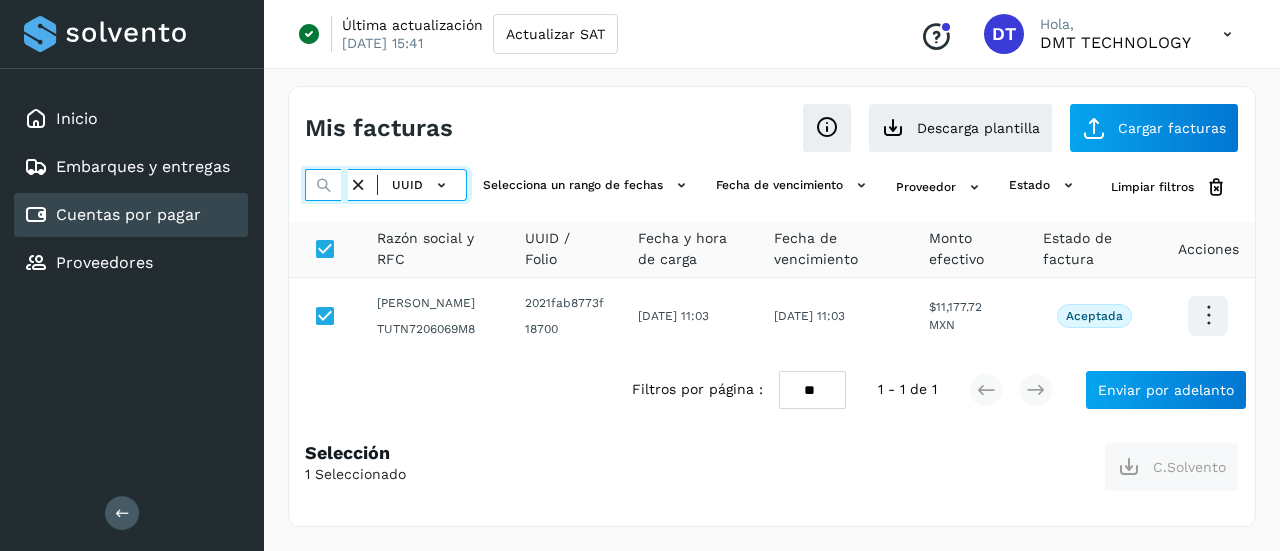 click at bounding box center (326, 185) 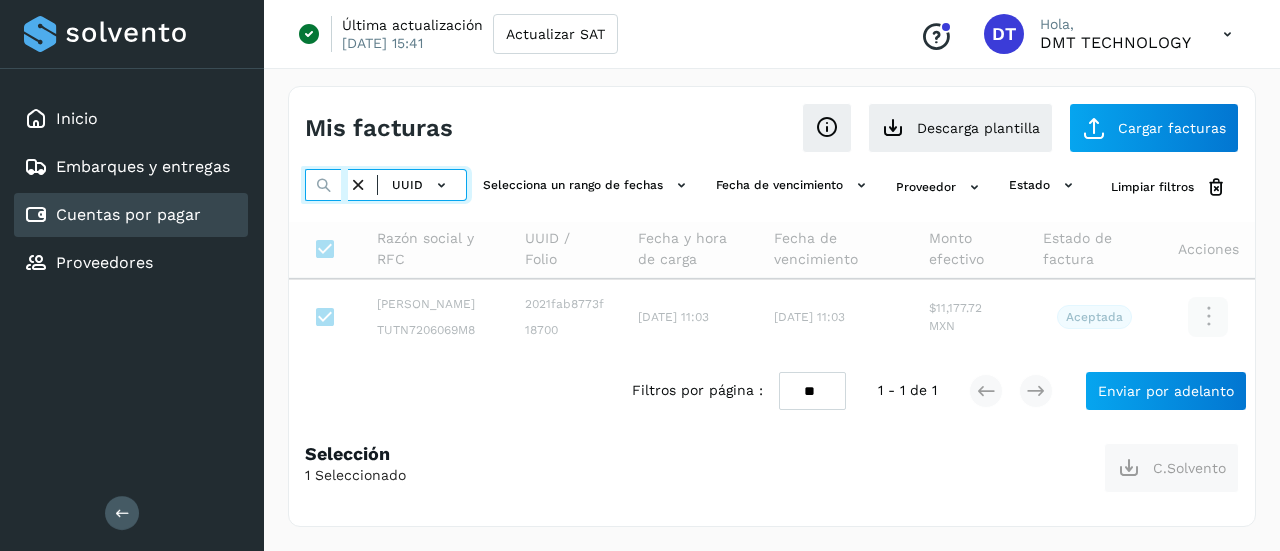 paste on "**********" 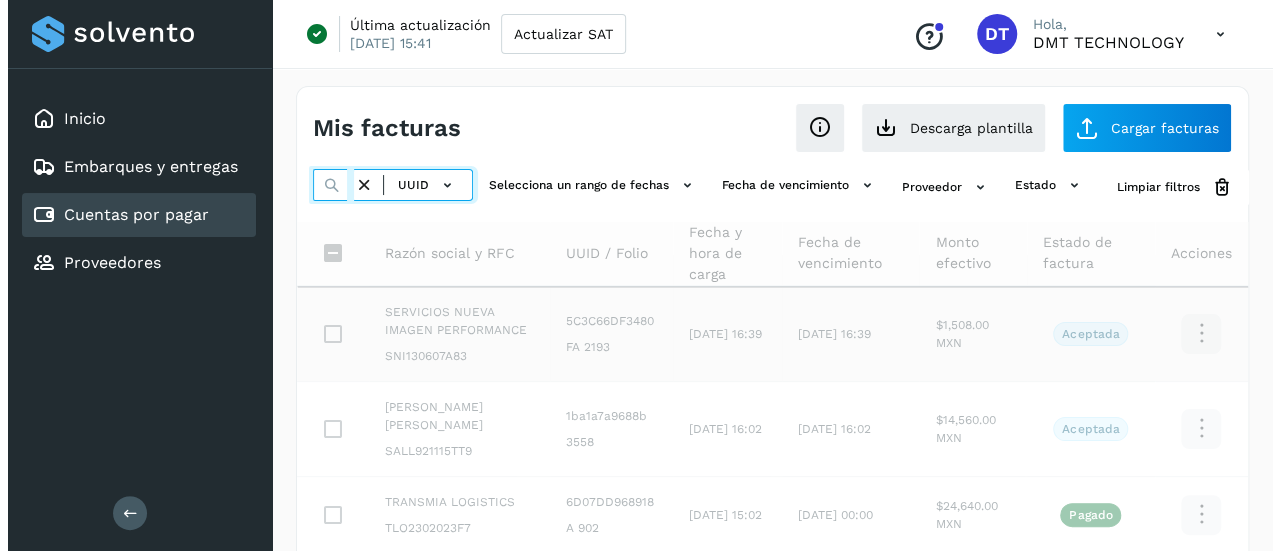 scroll, scrollTop: 0, scrollLeft: 278, axis: horizontal 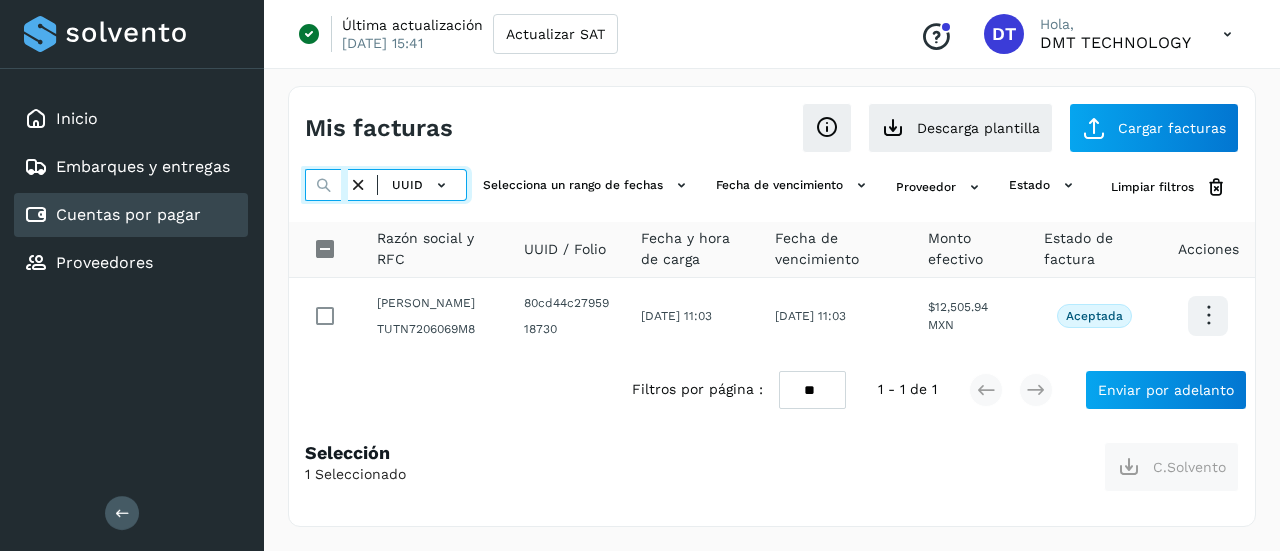 type on "**********" 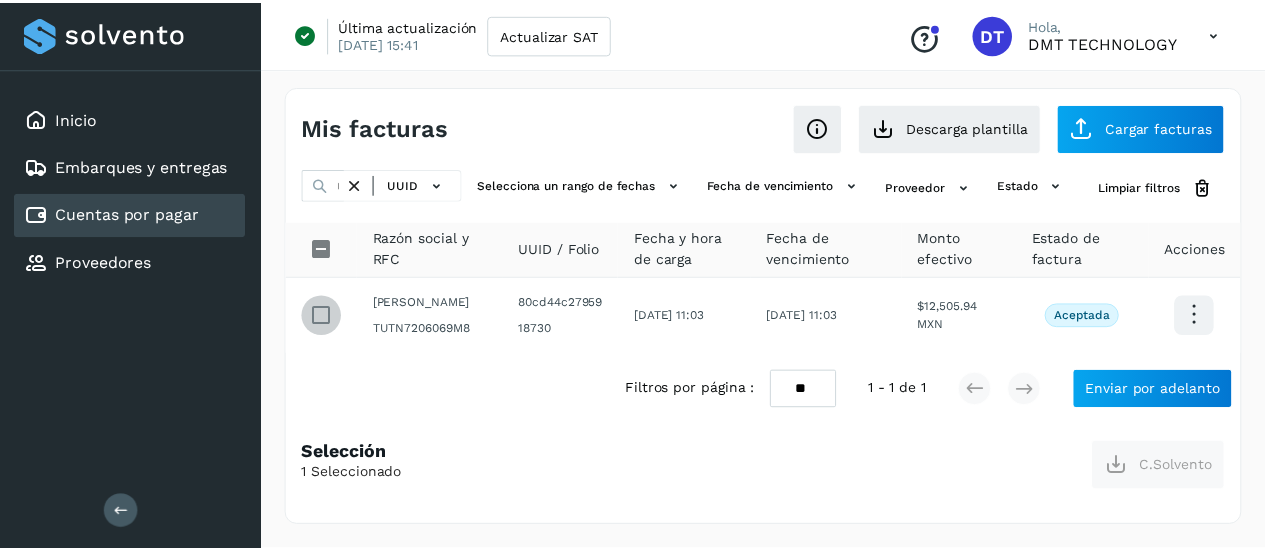 scroll, scrollTop: 0, scrollLeft: 0, axis: both 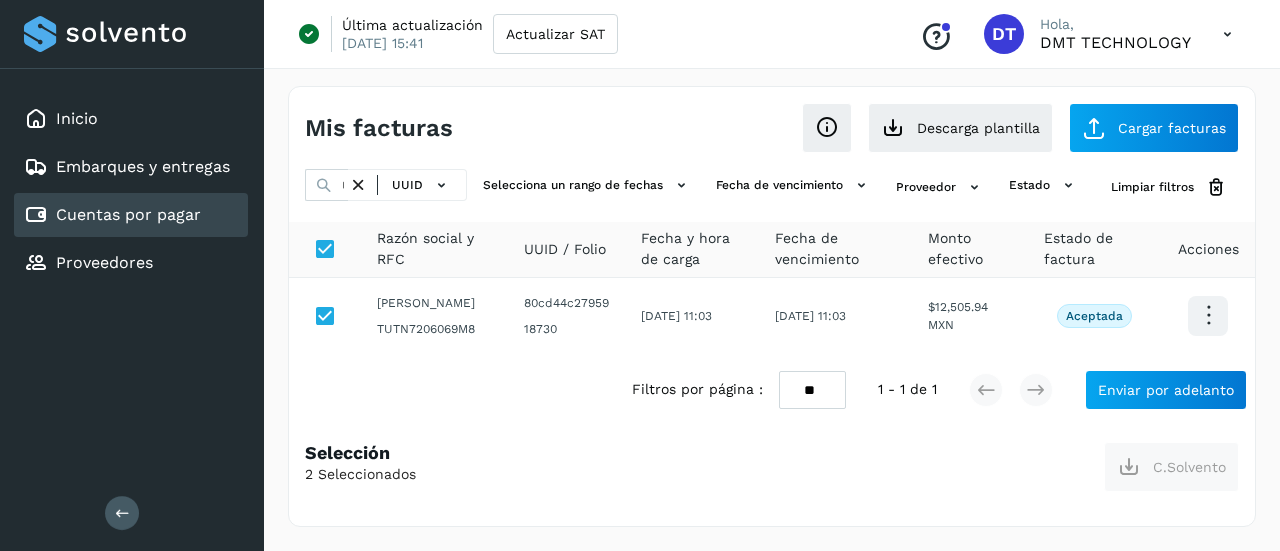 click at bounding box center (358, 185) 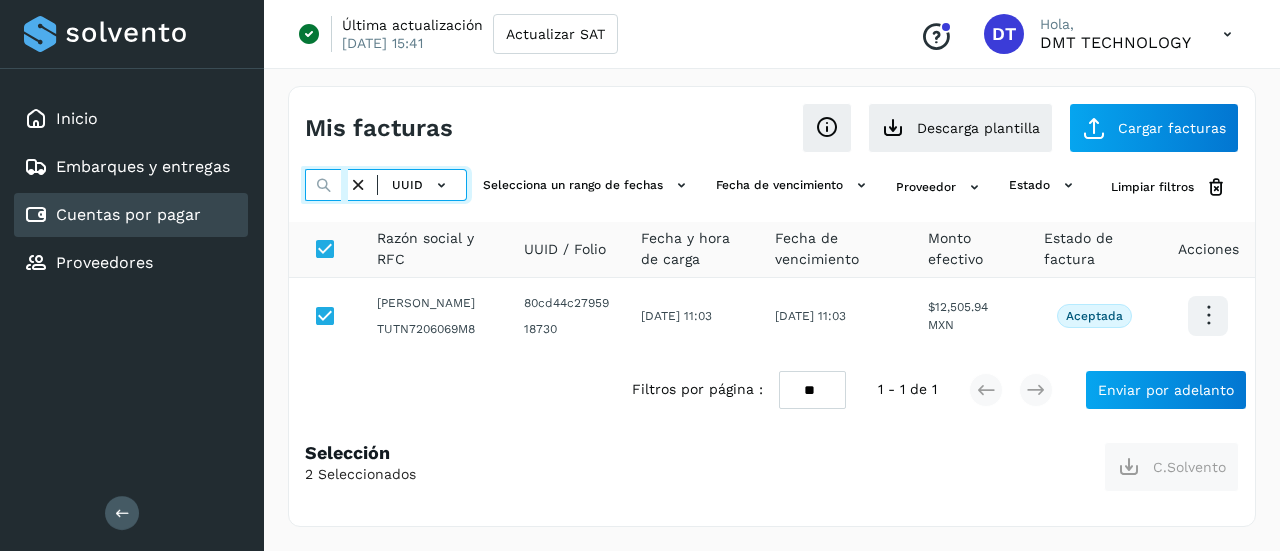 click at bounding box center (326, 185) 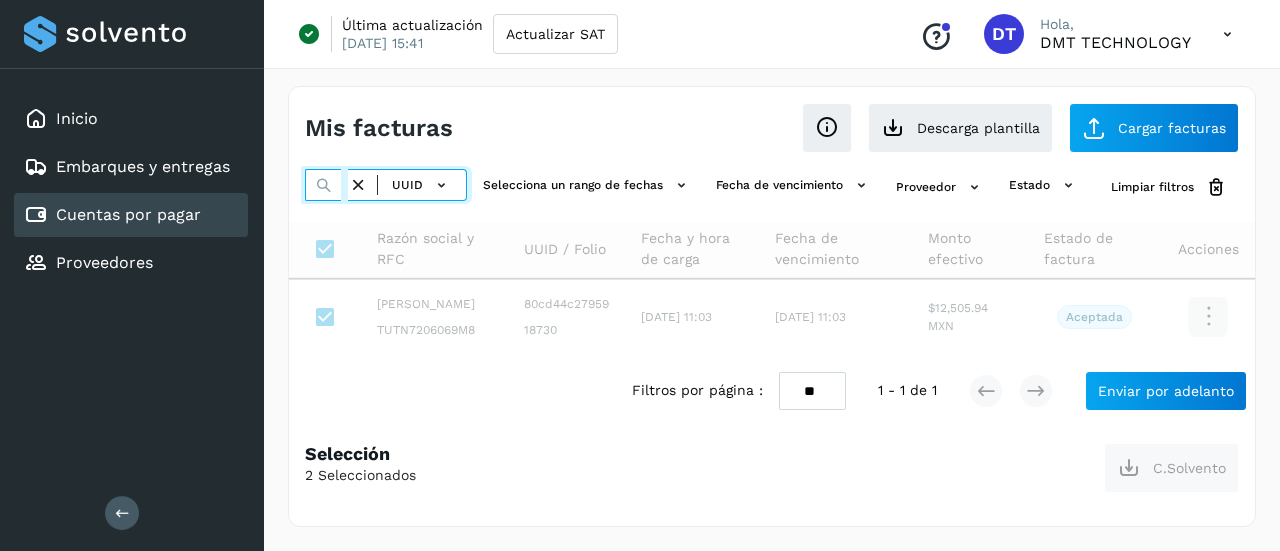 paste on "**********" 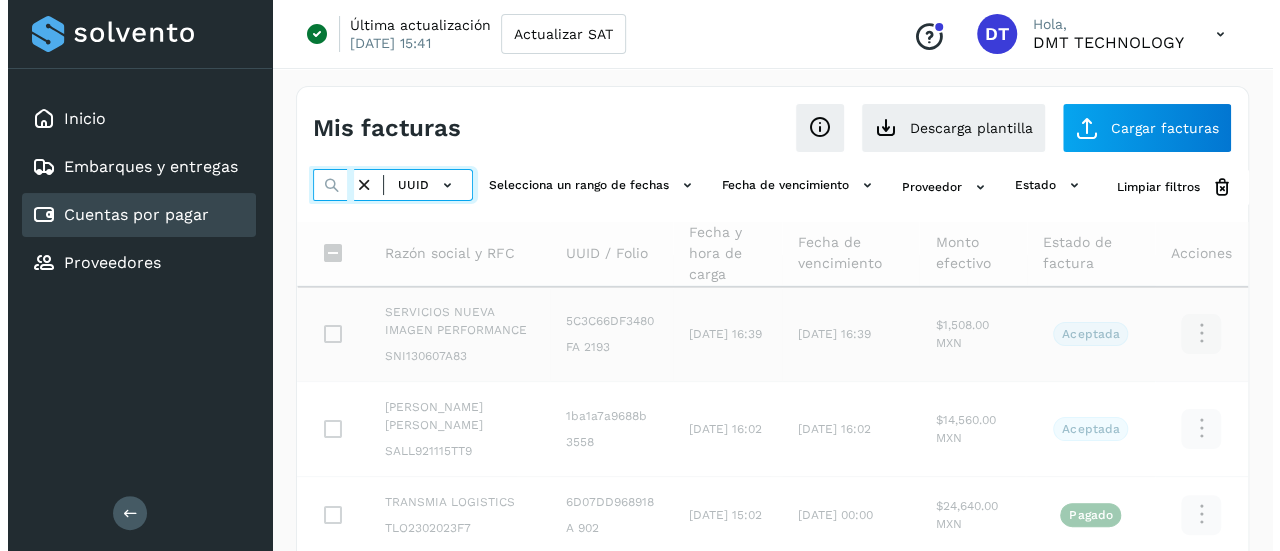 scroll, scrollTop: 0, scrollLeft: 274, axis: horizontal 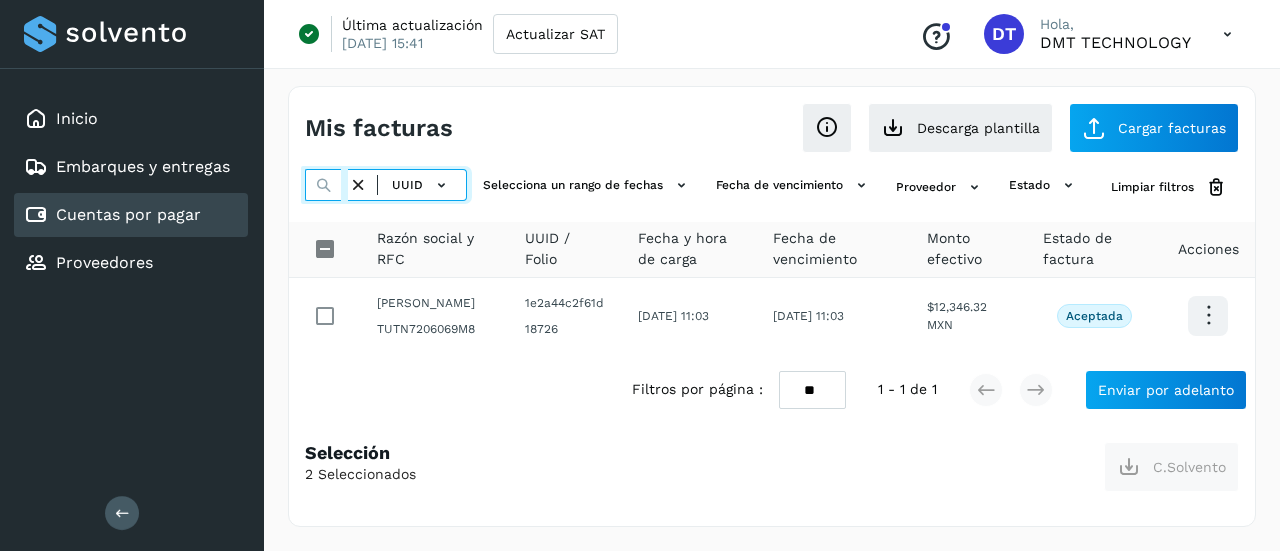 type on "**********" 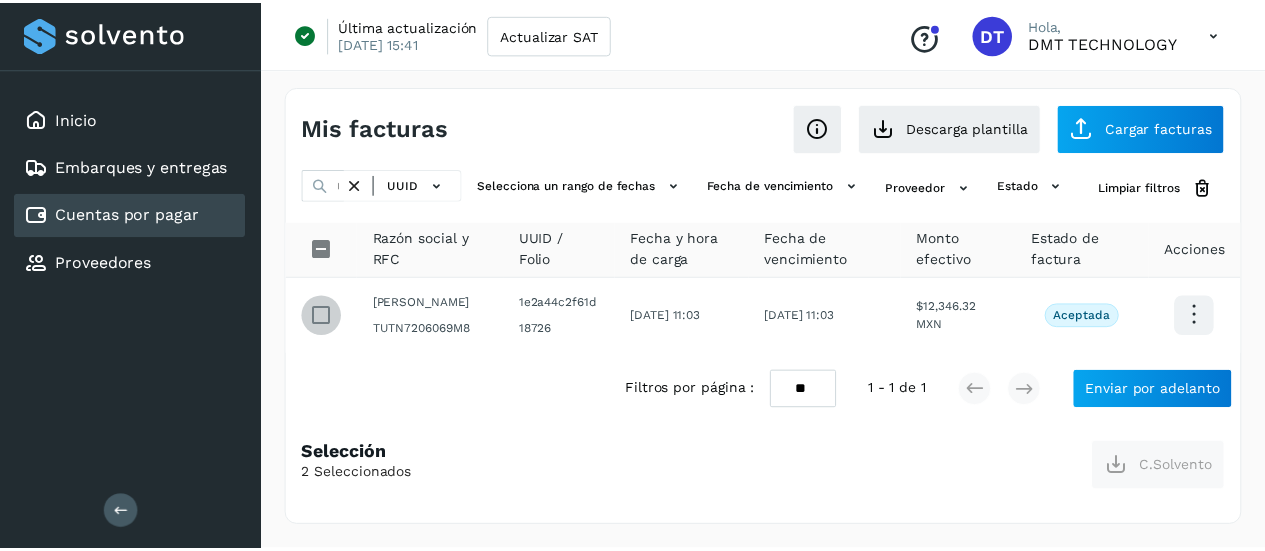 scroll, scrollTop: 0, scrollLeft: 0, axis: both 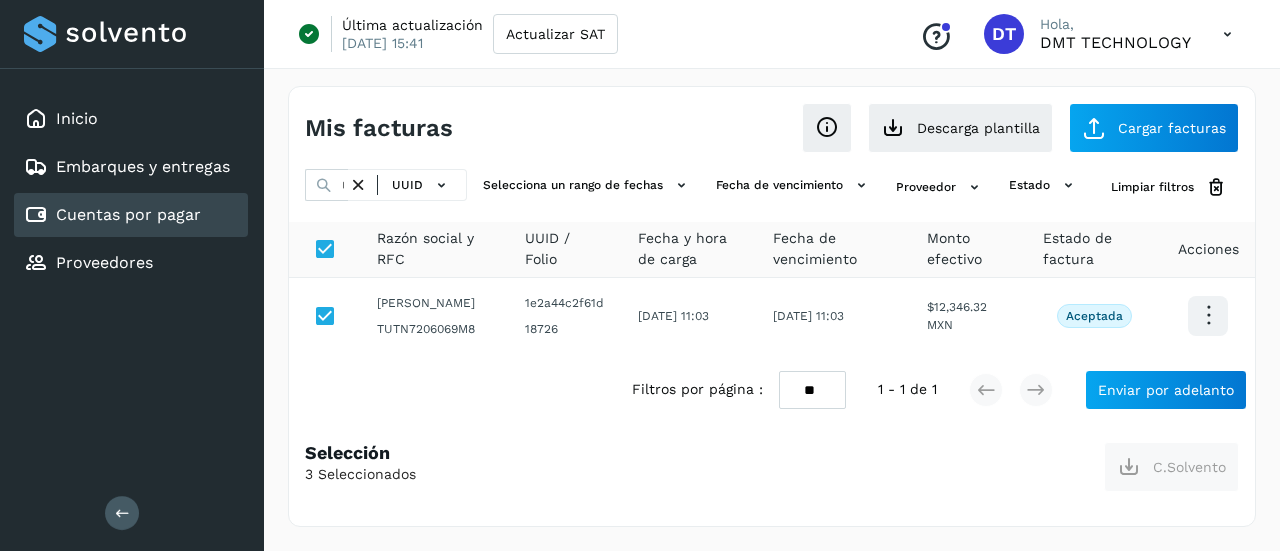 click at bounding box center (358, 185) 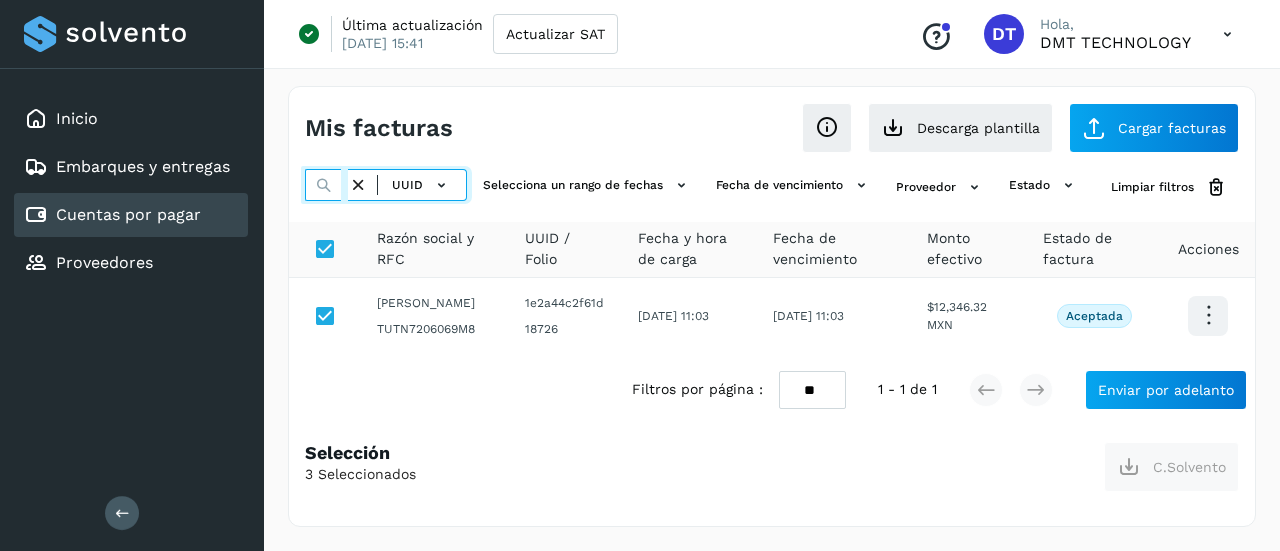 click at bounding box center [326, 185] 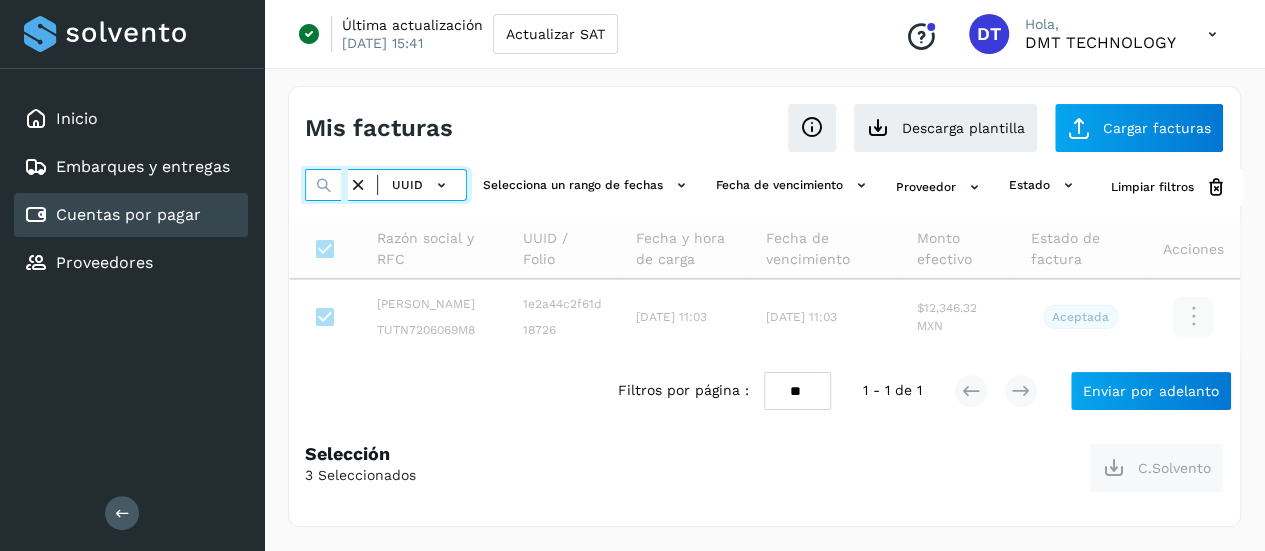 paste on "**********" 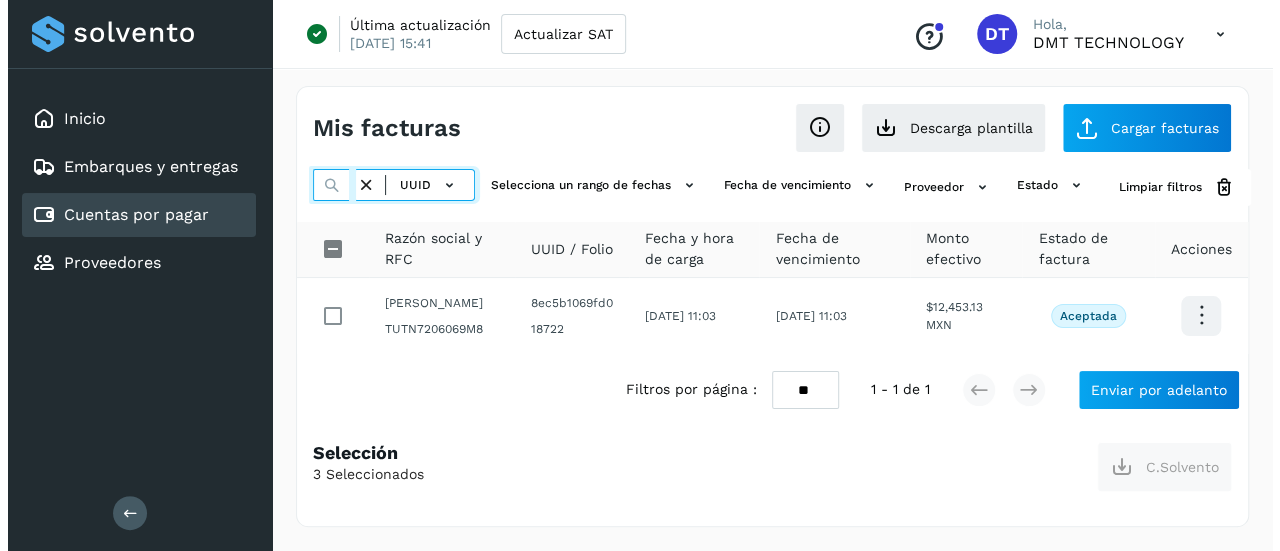 scroll, scrollTop: 0, scrollLeft: 281, axis: horizontal 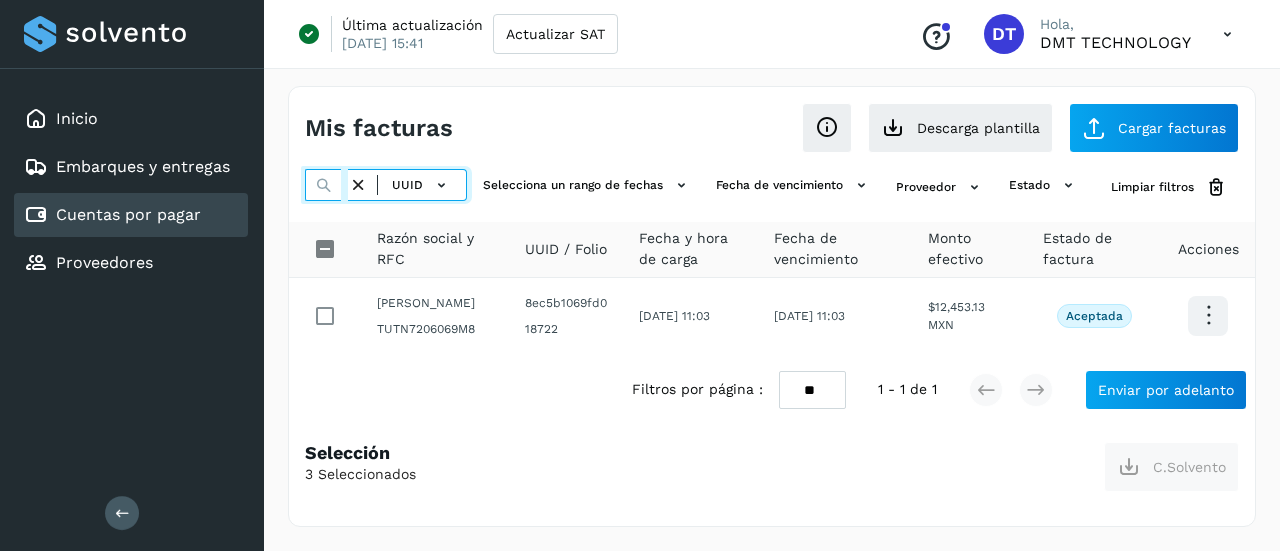 type on "**********" 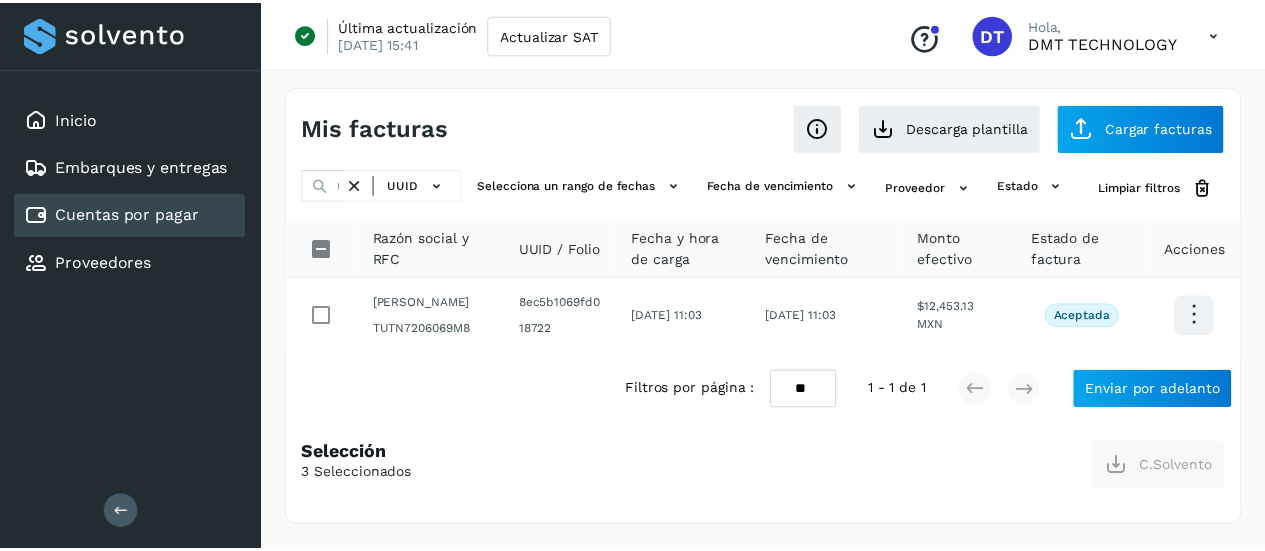 scroll, scrollTop: 0, scrollLeft: 0, axis: both 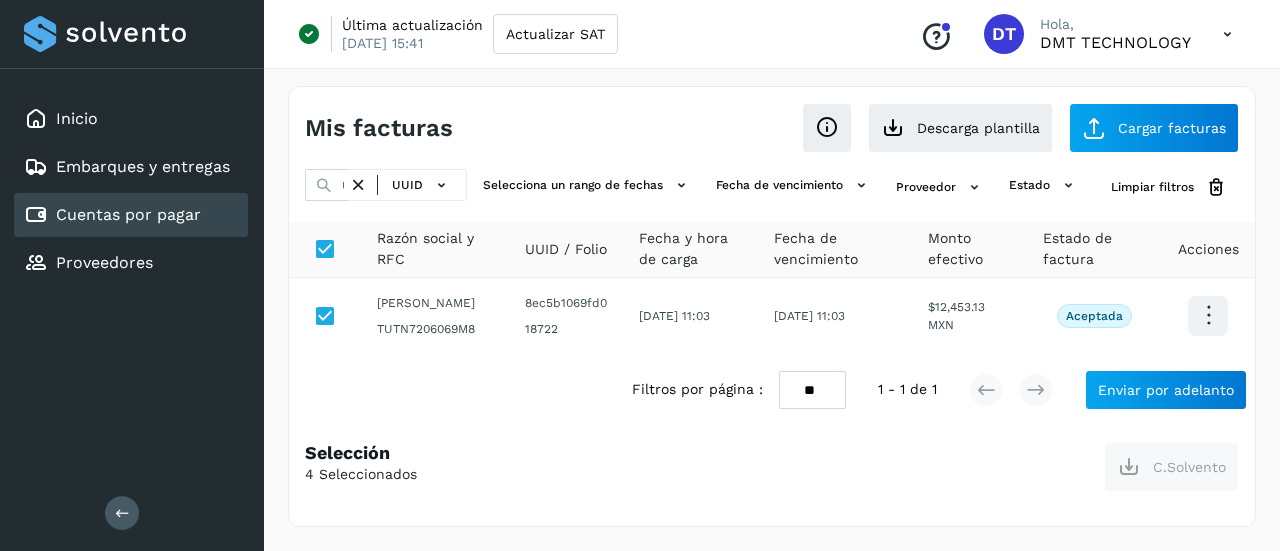 click at bounding box center (358, 185) 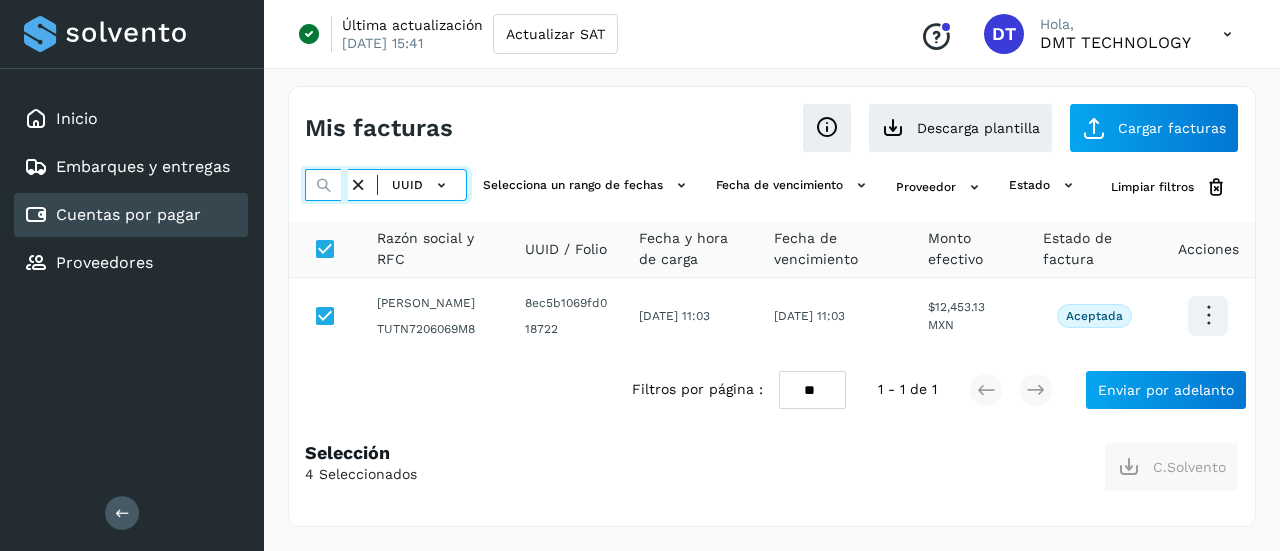 click at bounding box center [326, 185] 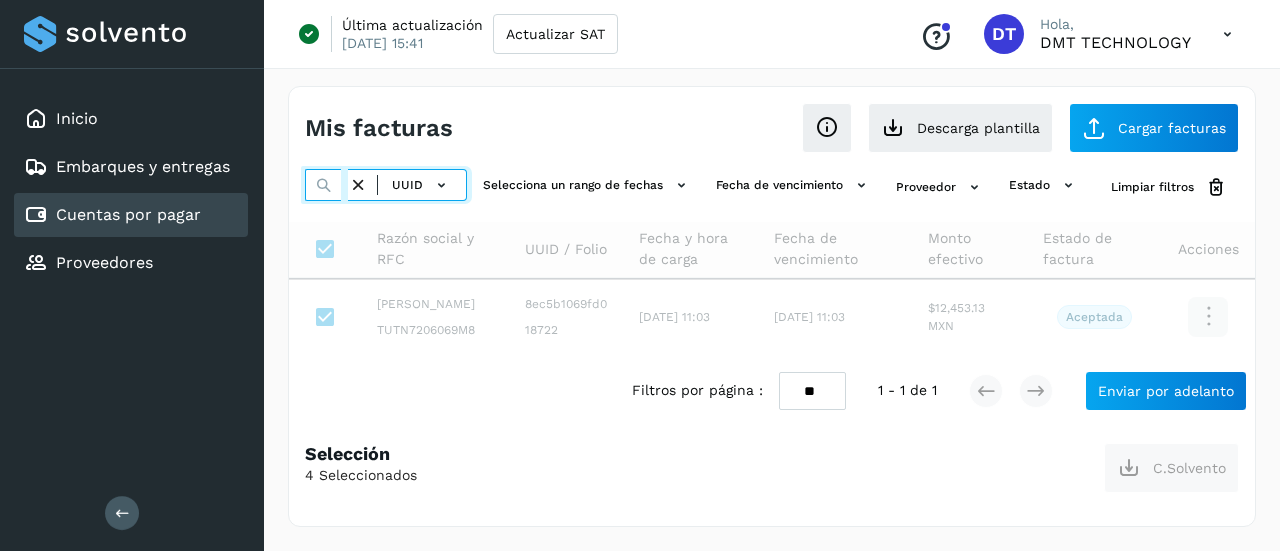 paste on "**********" 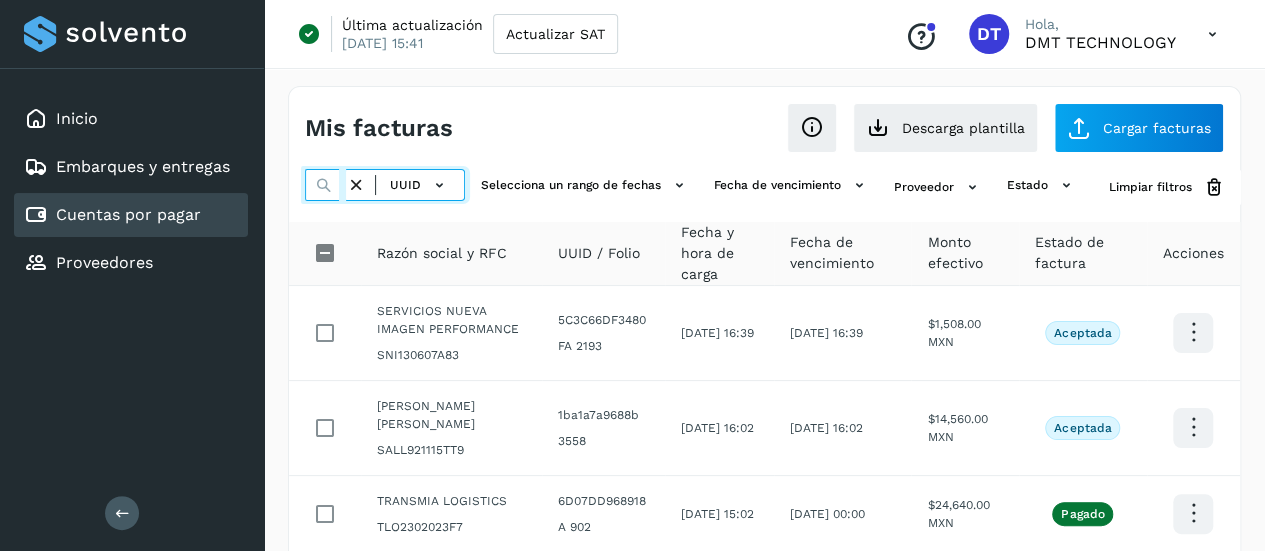 scroll, scrollTop: 0, scrollLeft: 283, axis: horizontal 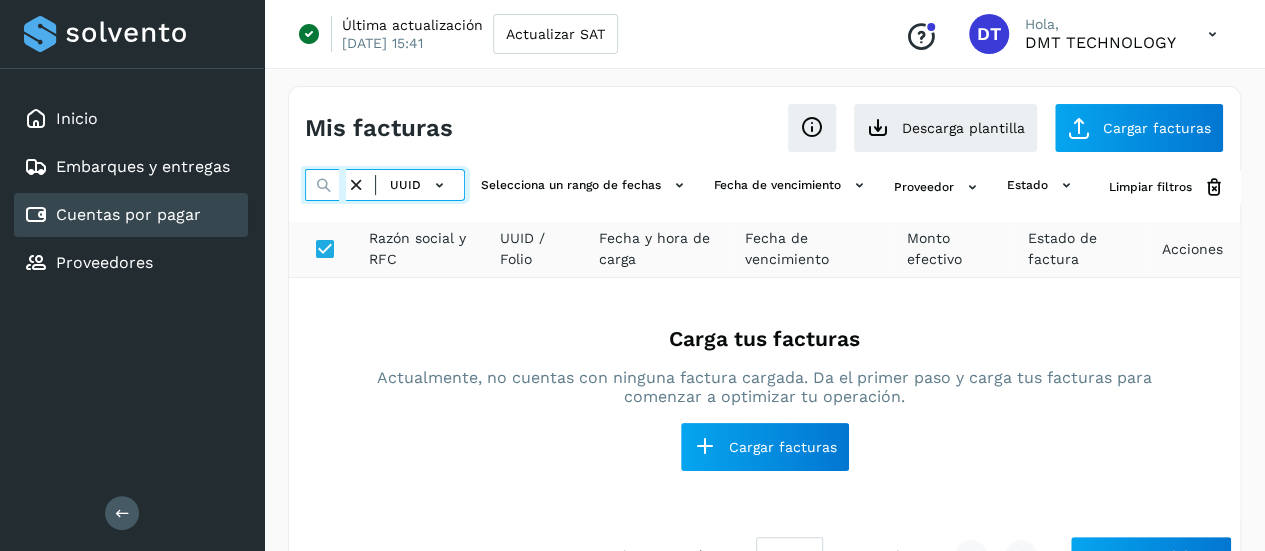 type on "**********" 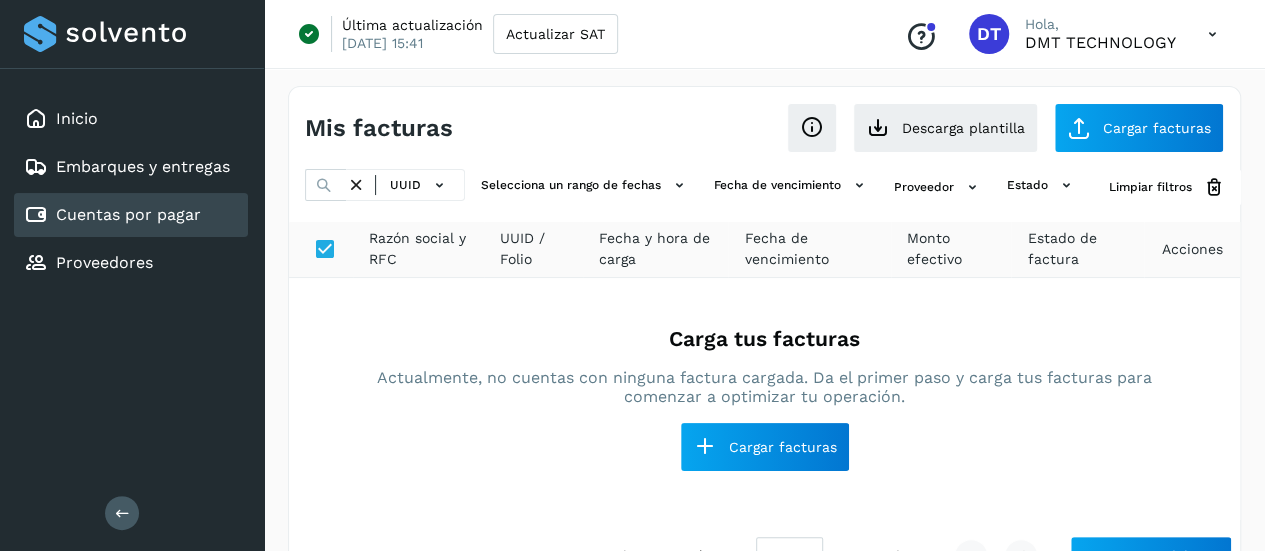 scroll, scrollTop: 0, scrollLeft: 0, axis: both 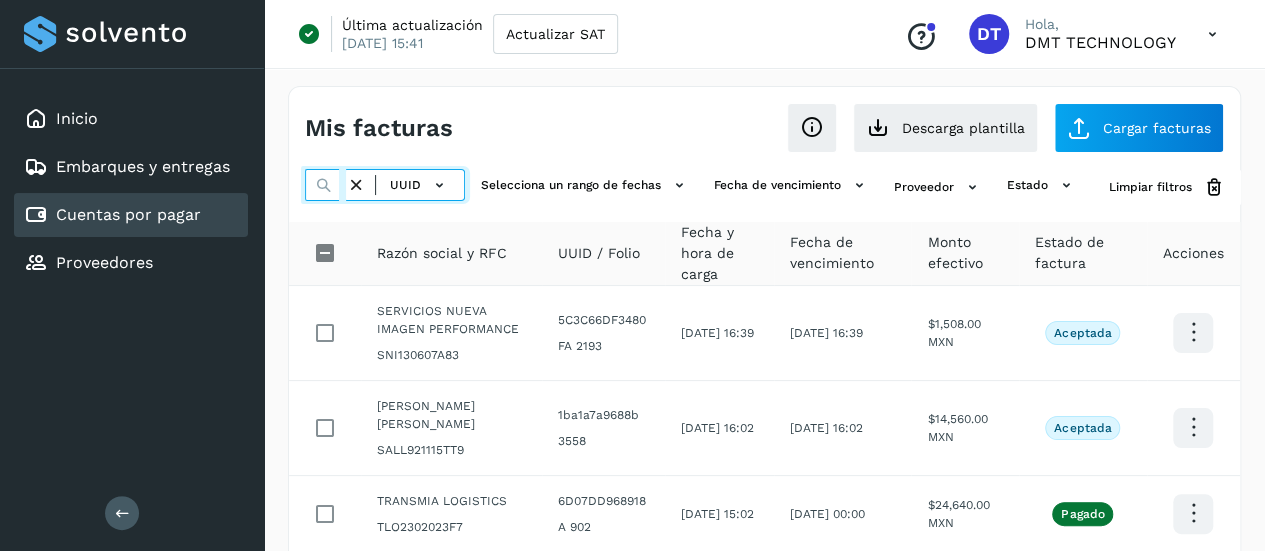 click at bounding box center (325, 185) 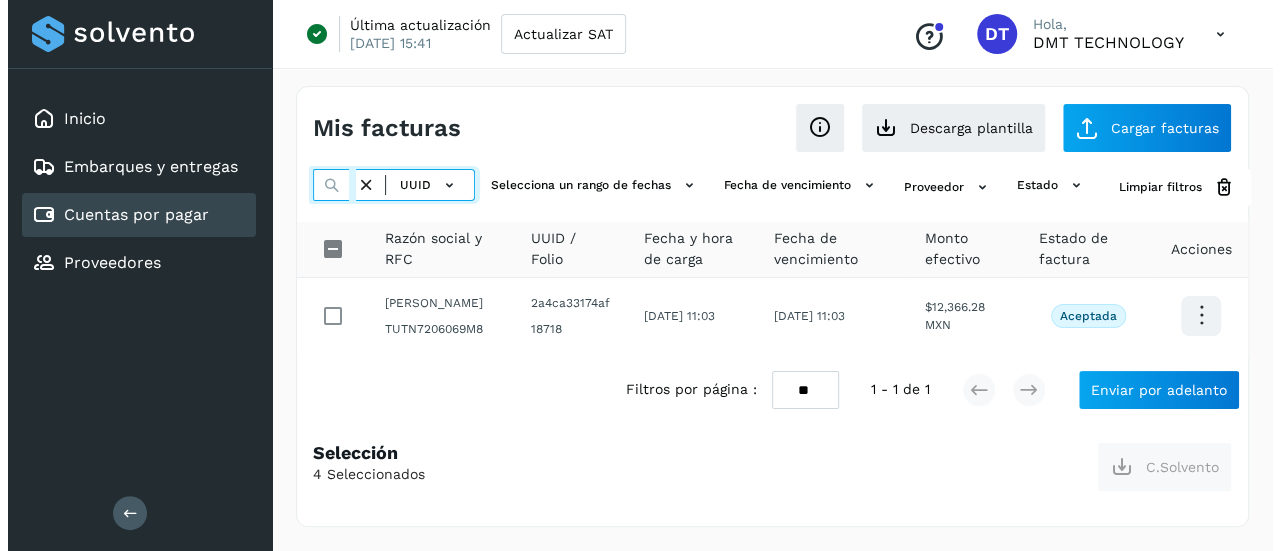 scroll, scrollTop: 0, scrollLeft: 273, axis: horizontal 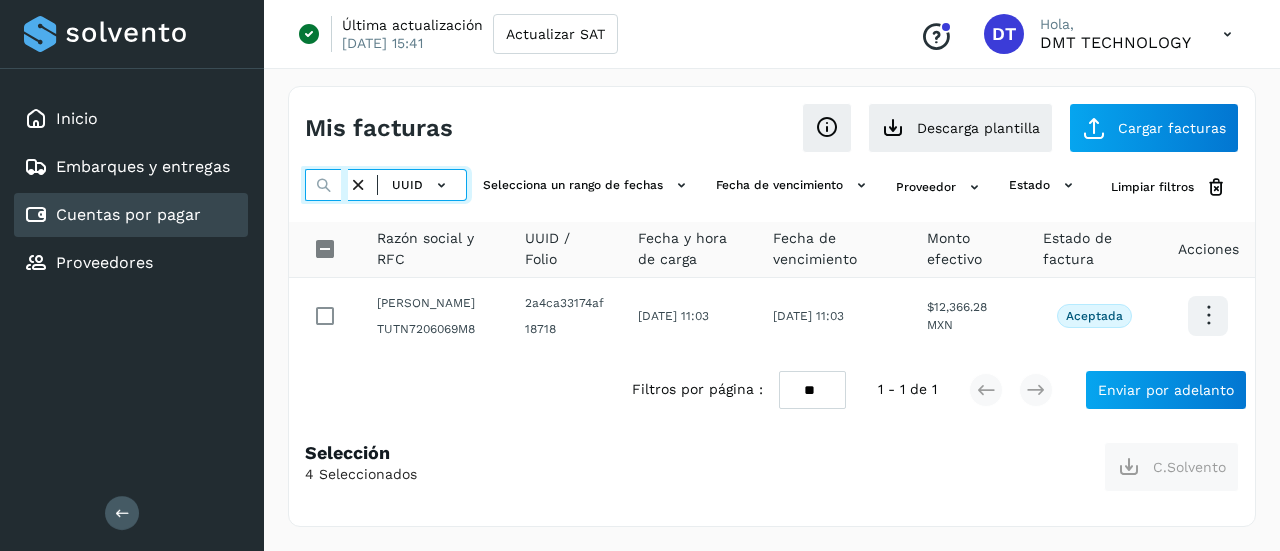 type on "**********" 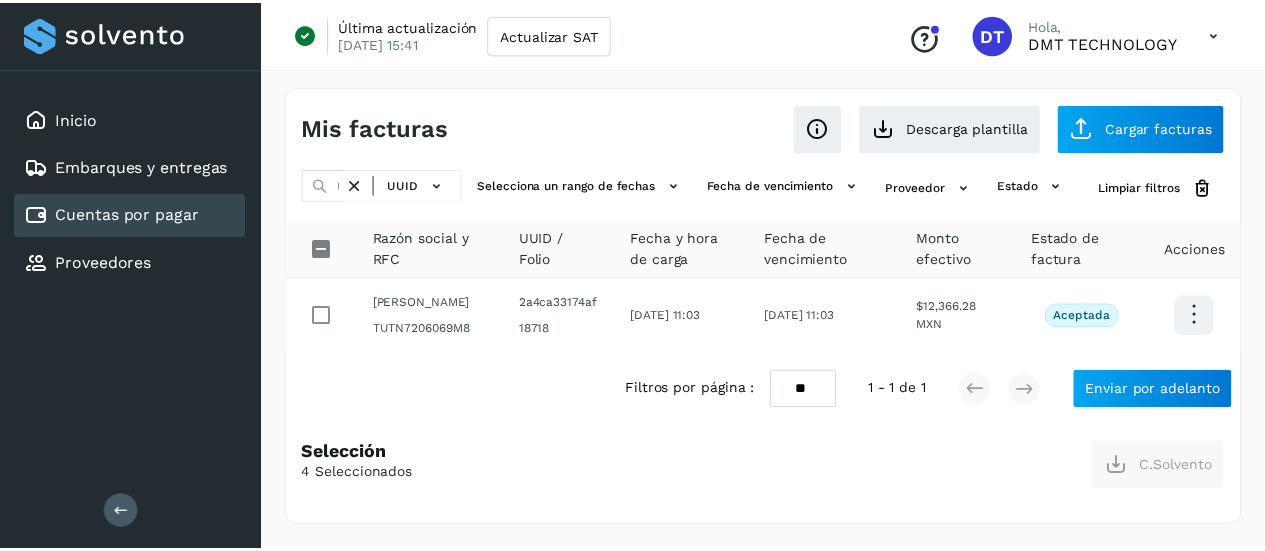 scroll, scrollTop: 0, scrollLeft: 0, axis: both 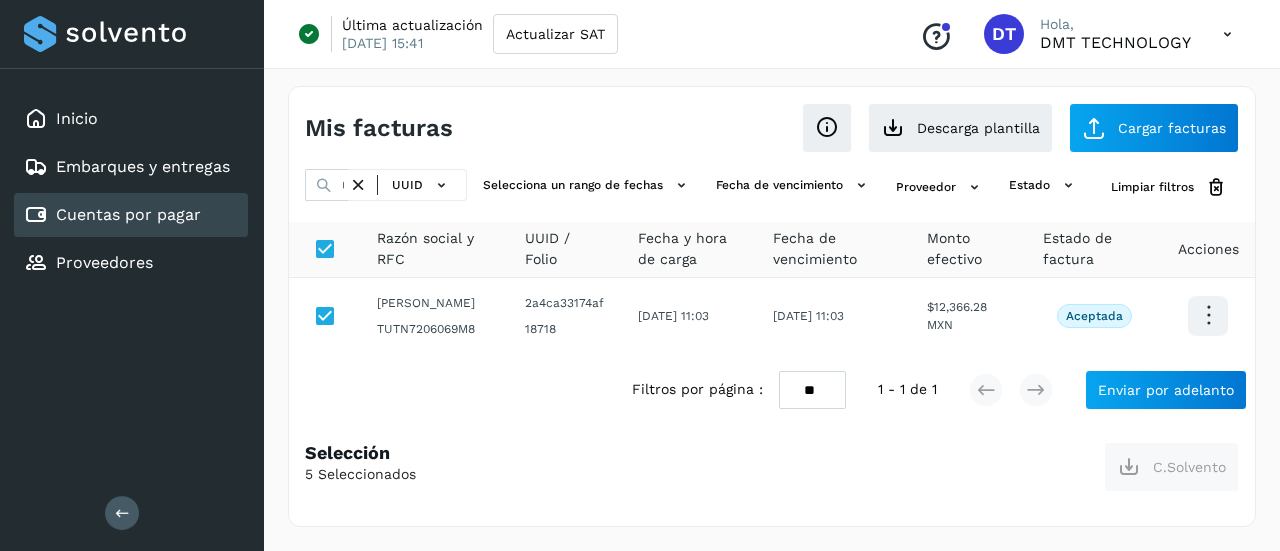 click at bounding box center [358, 185] 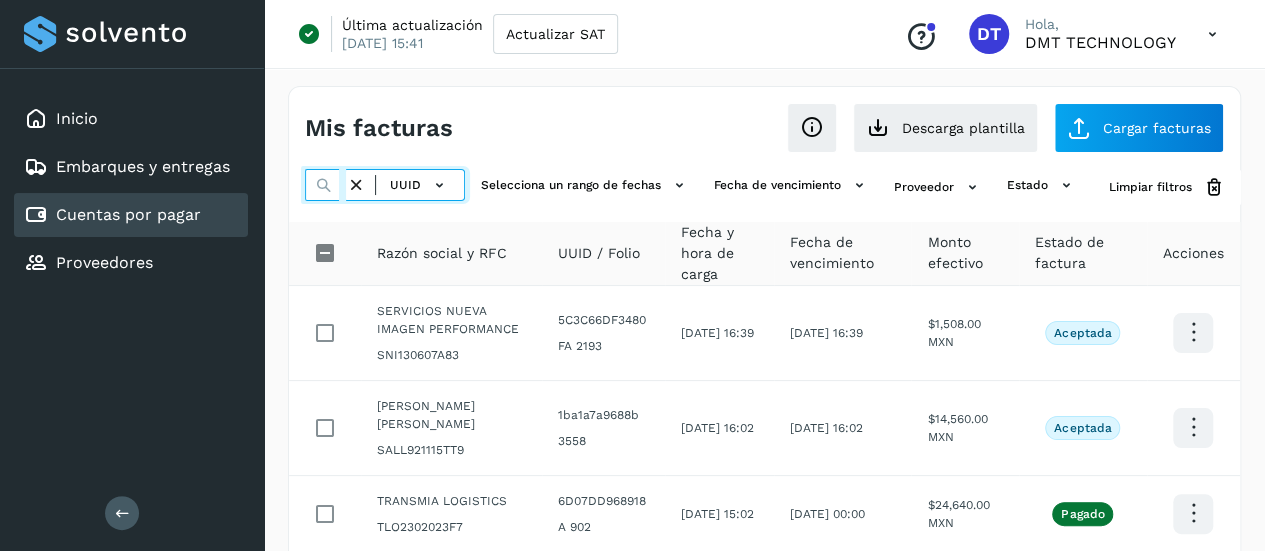click at bounding box center (325, 185) 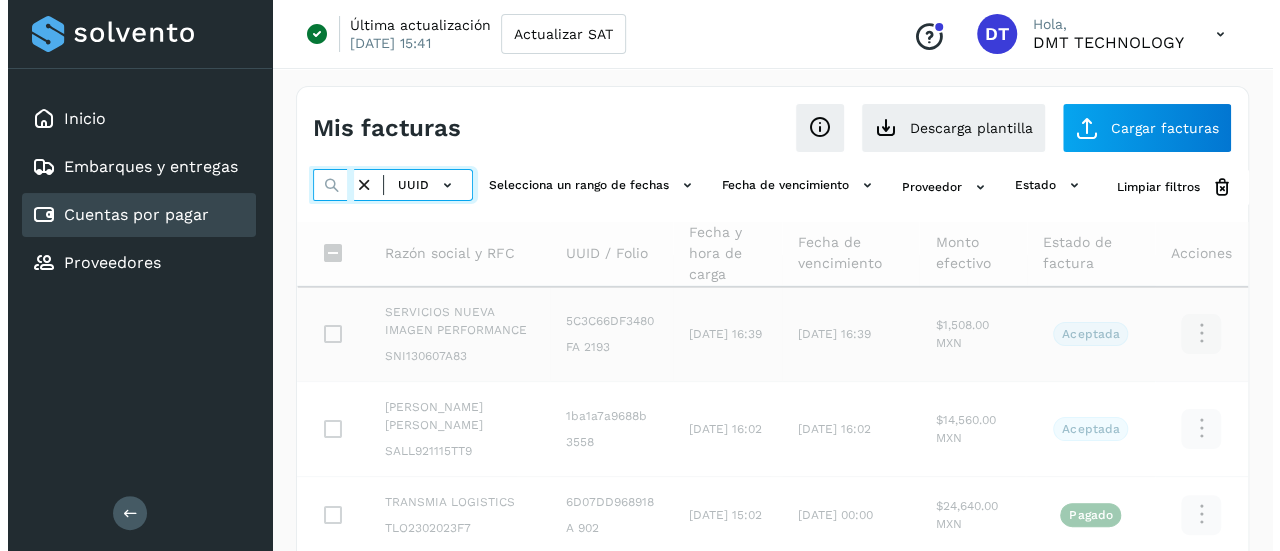 scroll, scrollTop: 0, scrollLeft: 280, axis: horizontal 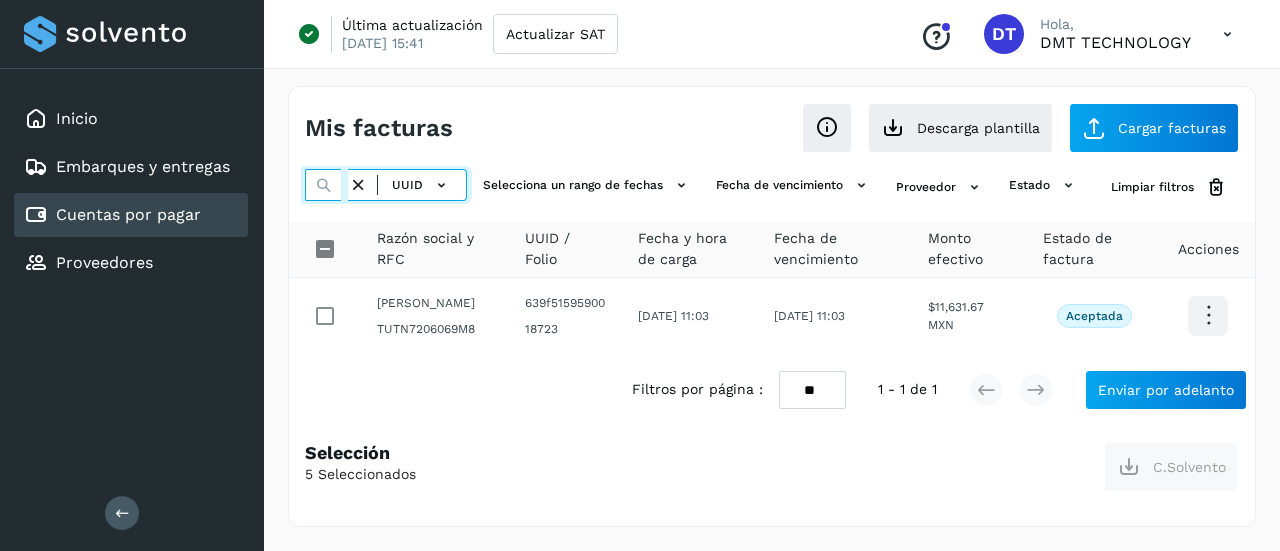 type on "**********" 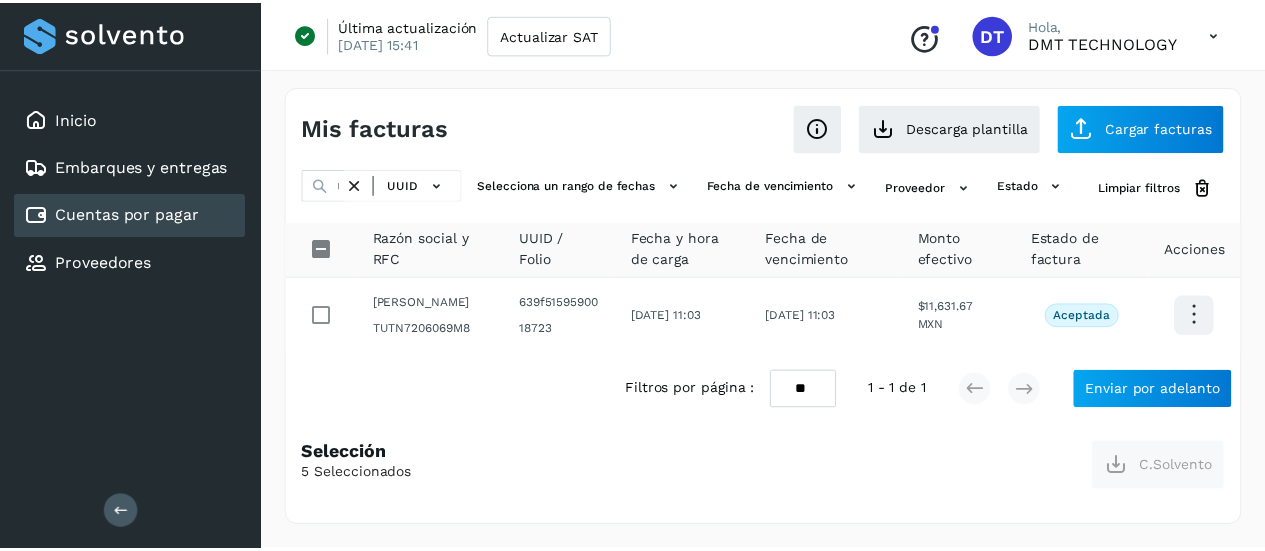 scroll, scrollTop: 0, scrollLeft: 0, axis: both 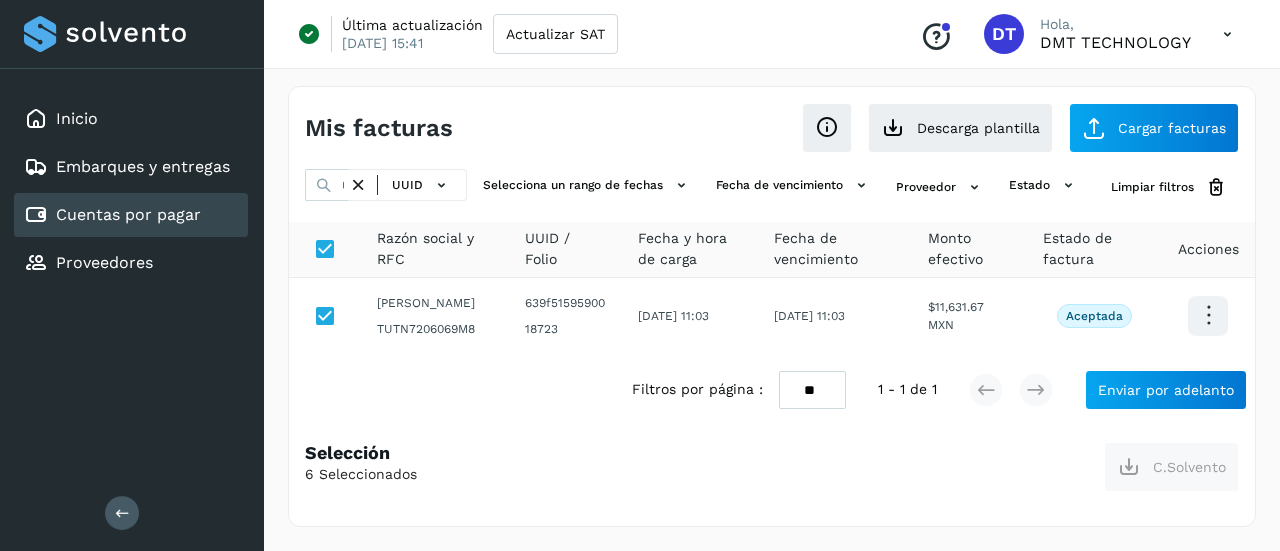 click at bounding box center [358, 185] 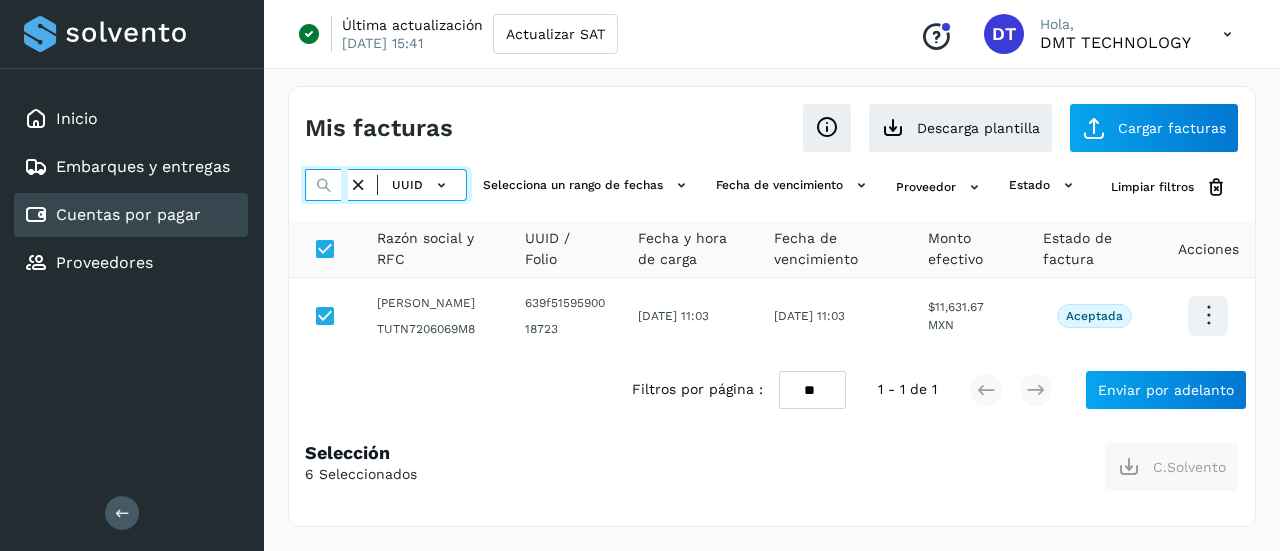 click at bounding box center (326, 185) 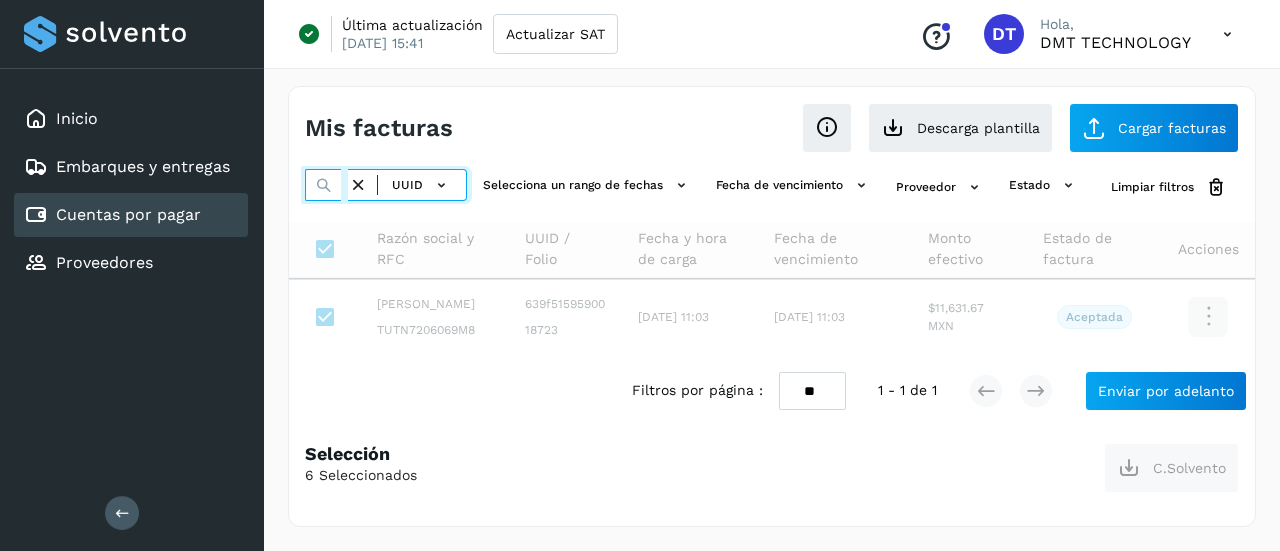 paste on "**********" 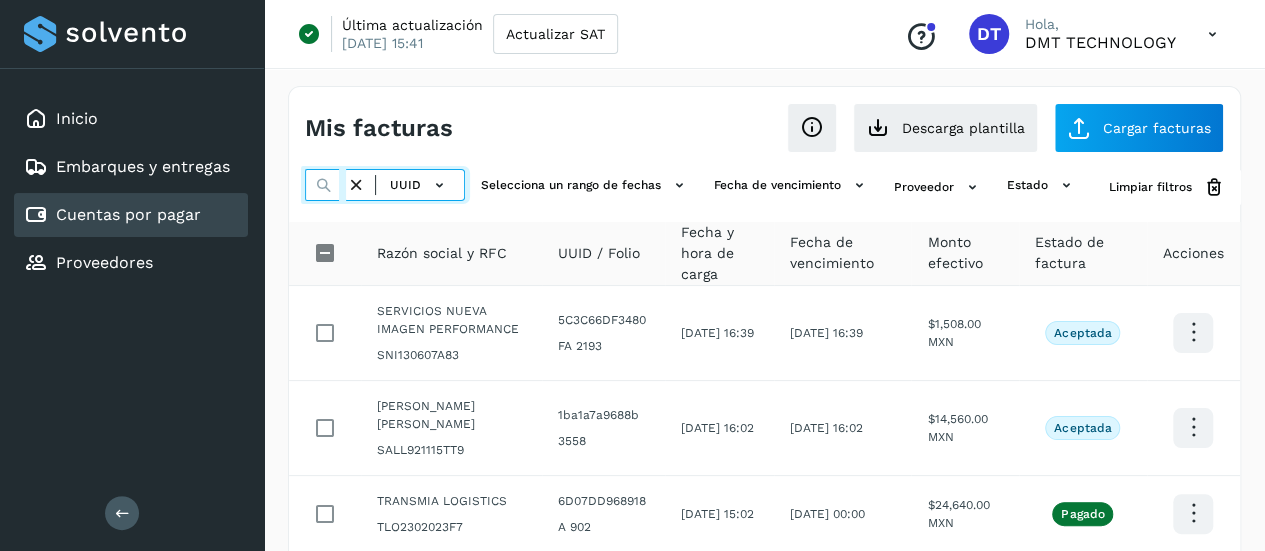 scroll, scrollTop: 0, scrollLeft: 283, axis: horizontal 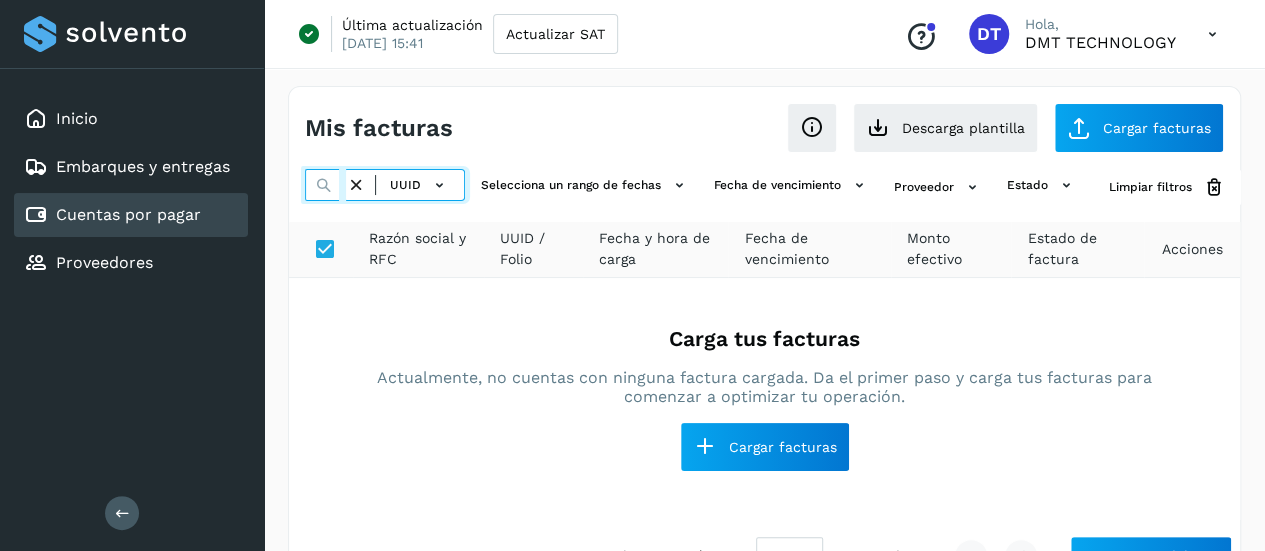 type on "**********" 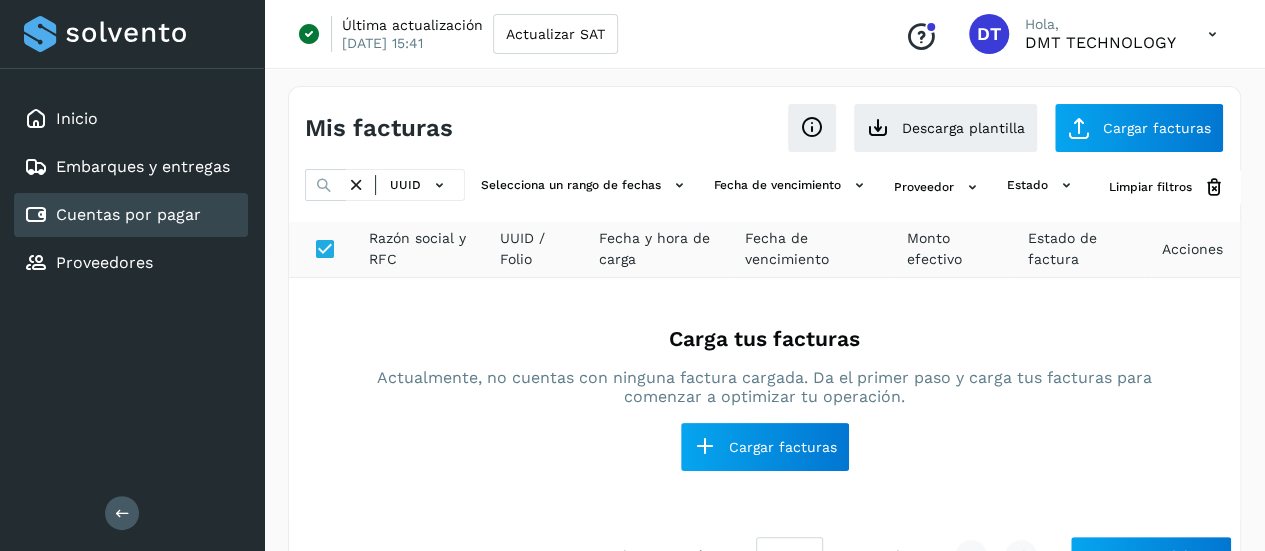 click at bounding box center (356, 185) 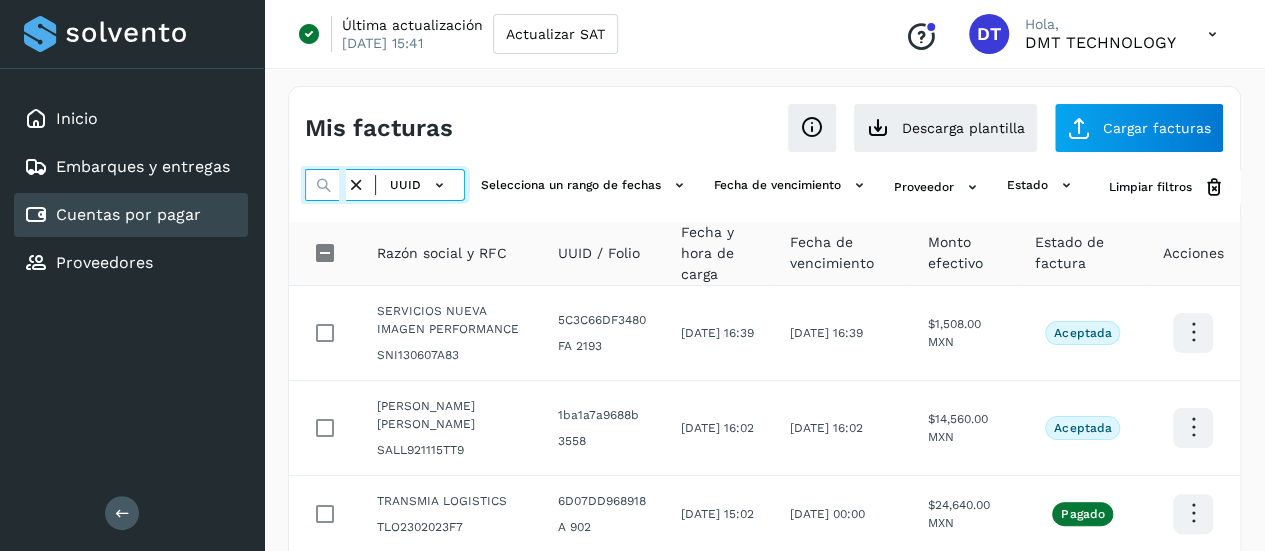 click at bounding box center [325, 185] 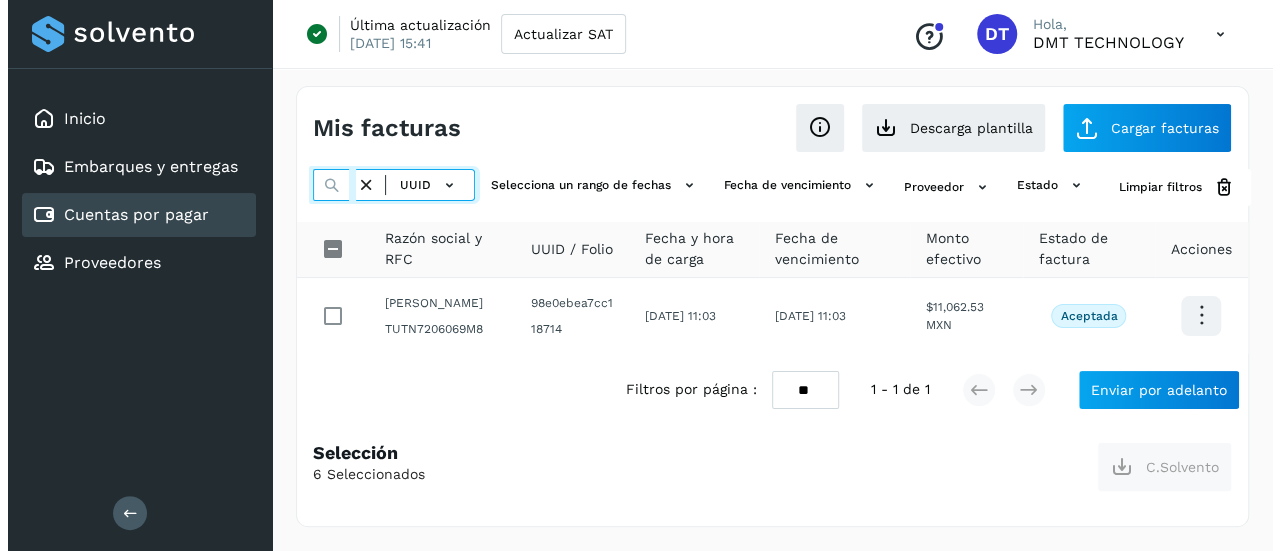 scroll, scrollTop: 0, scrollLeft: 286, axis: horizontal 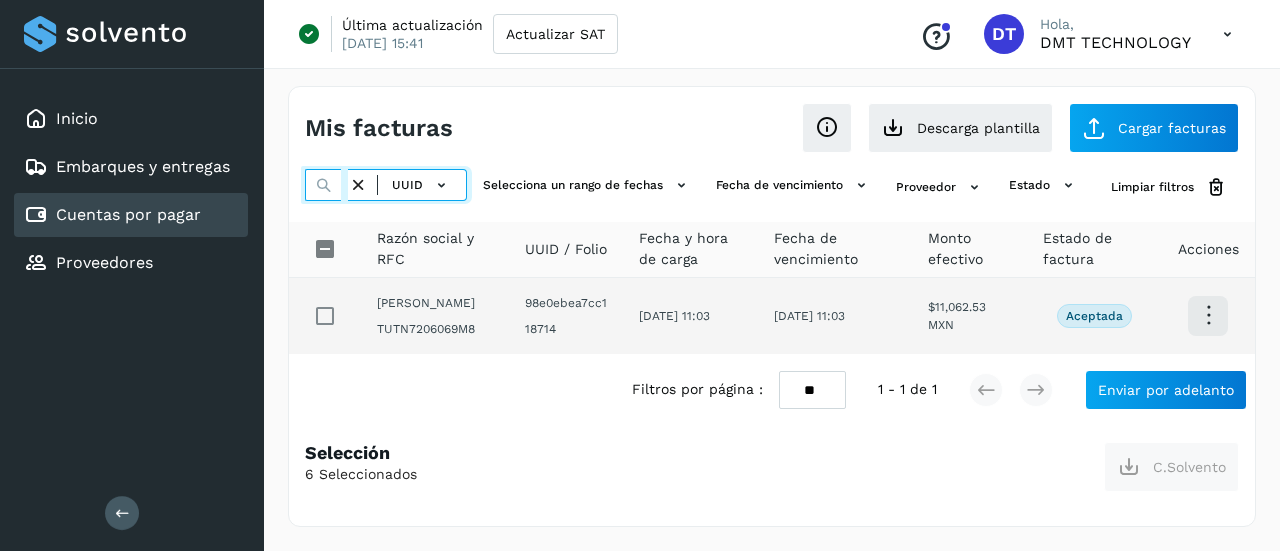 type on "**********" 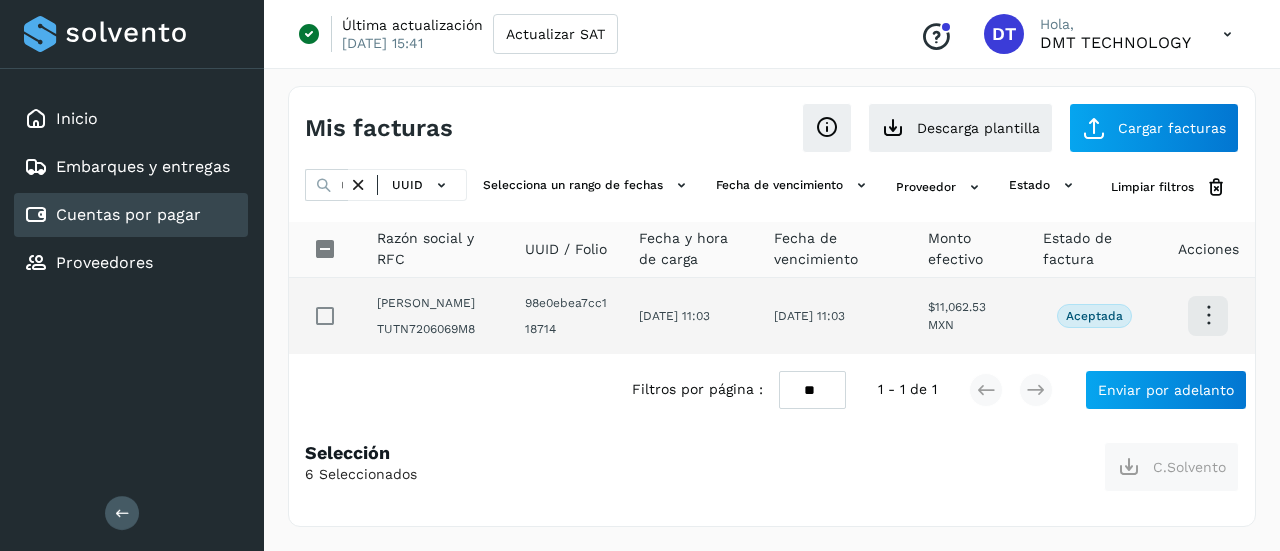 scroll, scrollTop: 0, scrollLeft: 0, axis: both 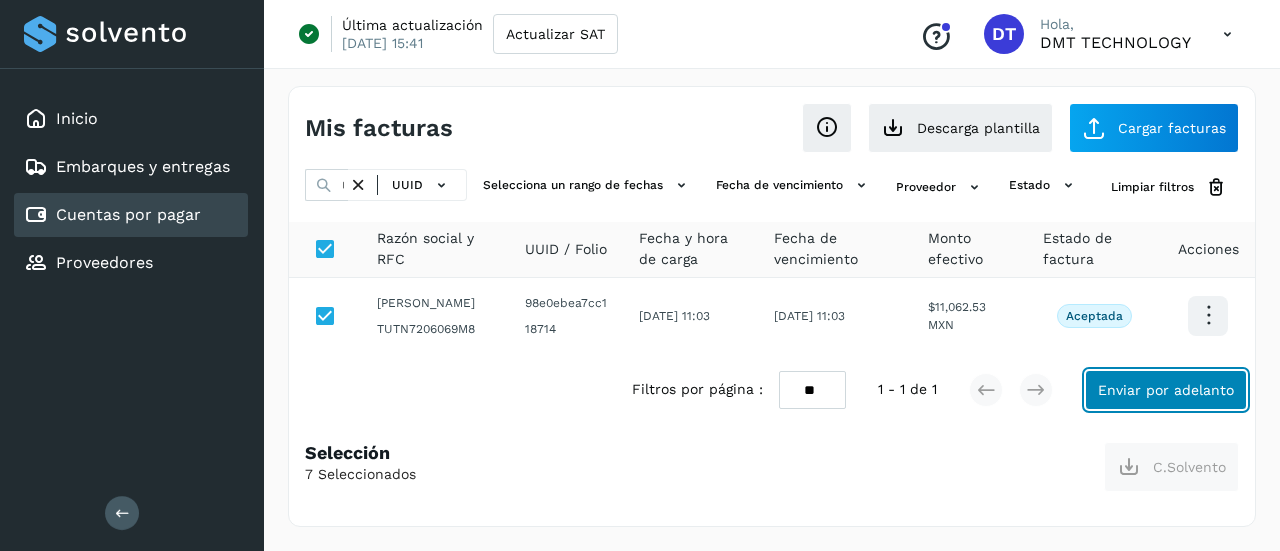click on "Enviar por adelanto" 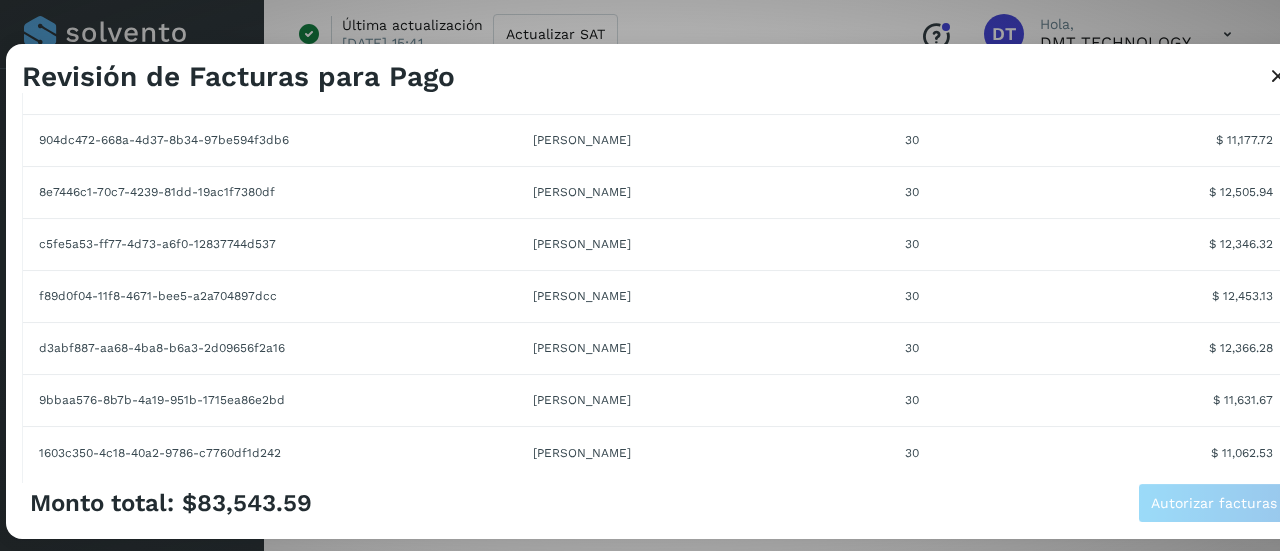 scroll, scrollTop: 0, scrollLeft: 0, axis: both 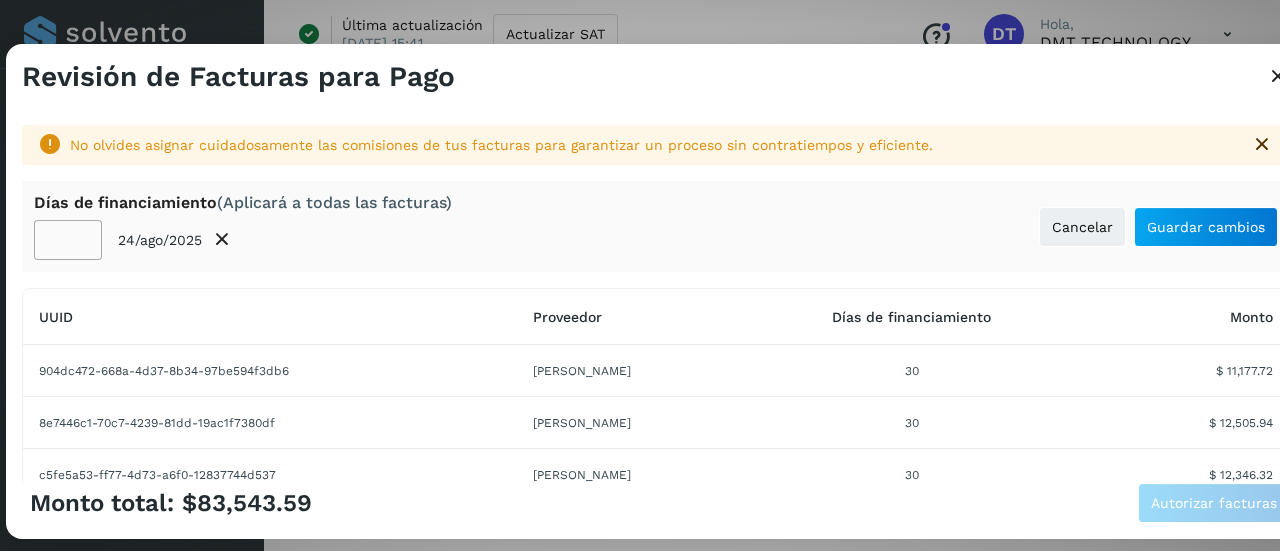 click on "**" 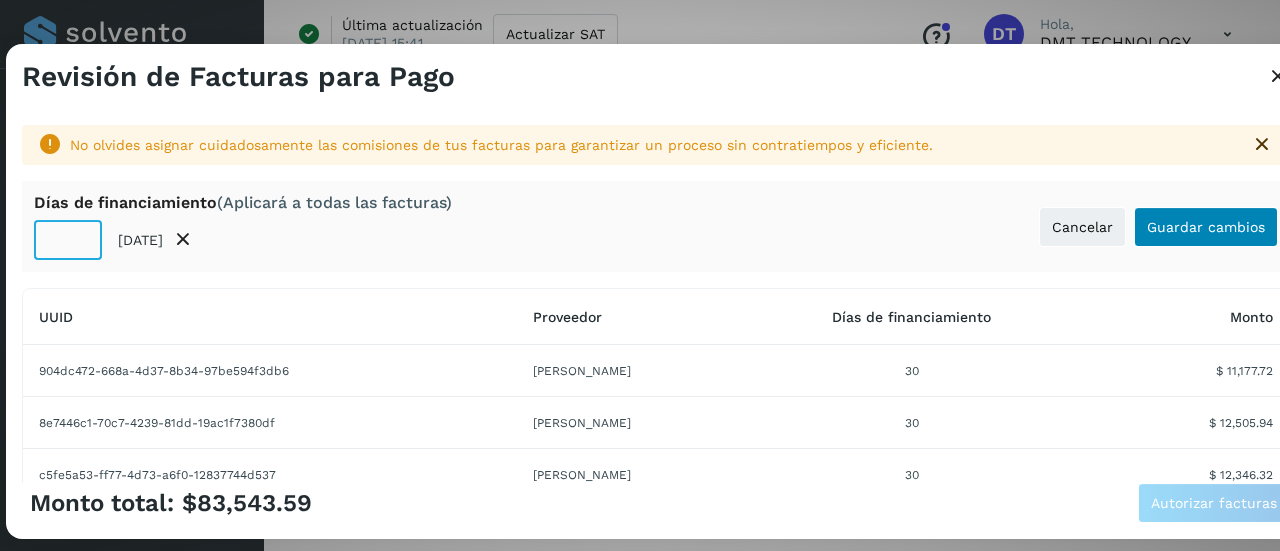 type on "**" 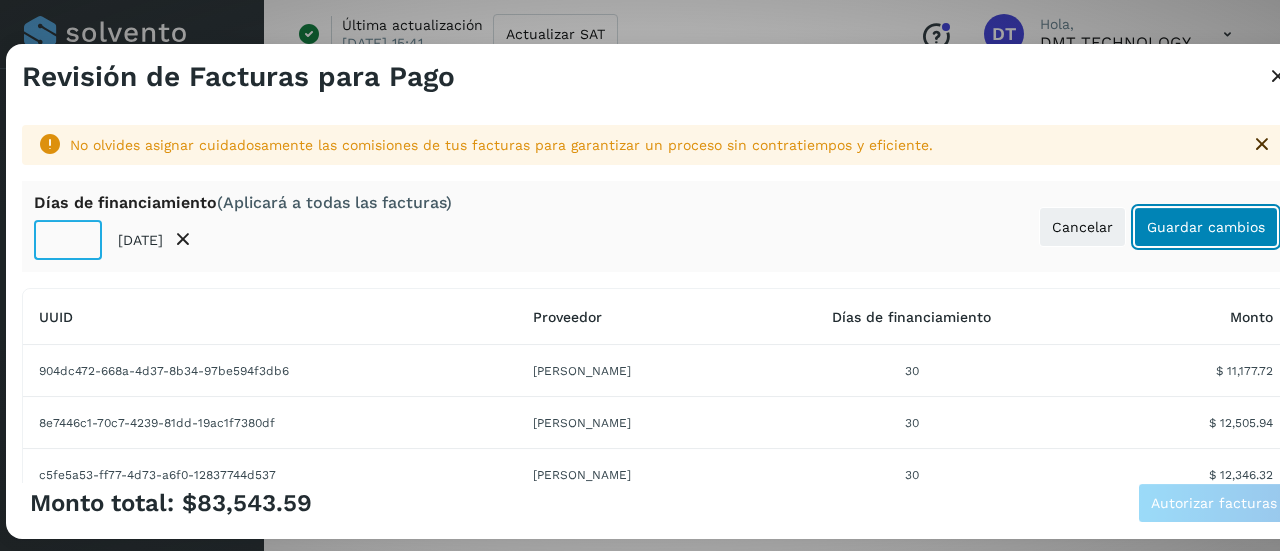 click on "Guardar cambios" 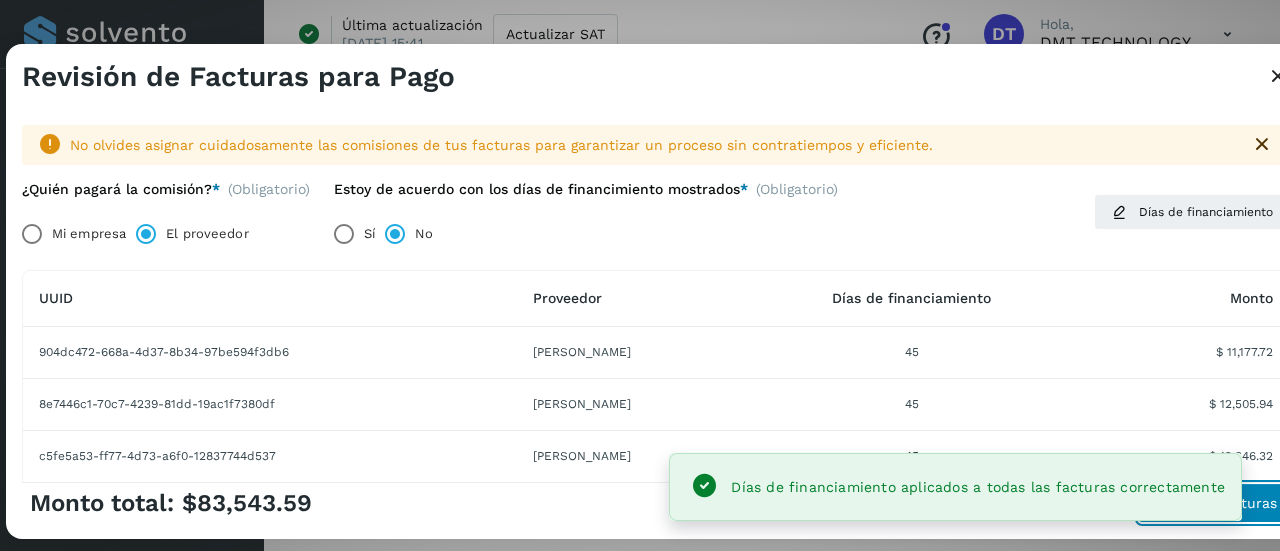 click on "Autorizar facturas" 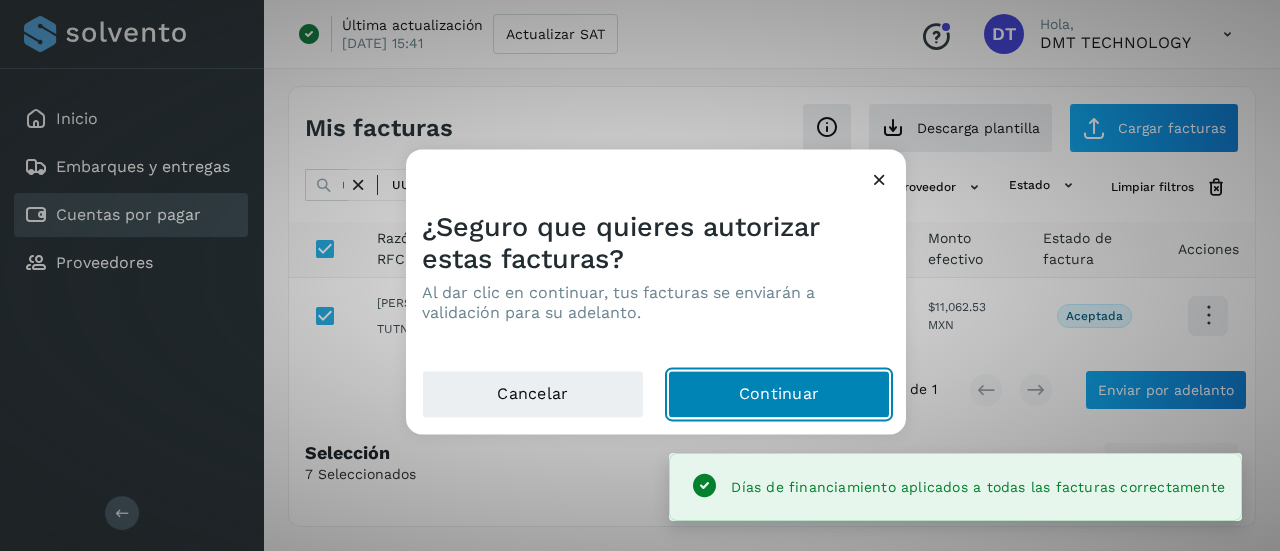 click on "Continuar" 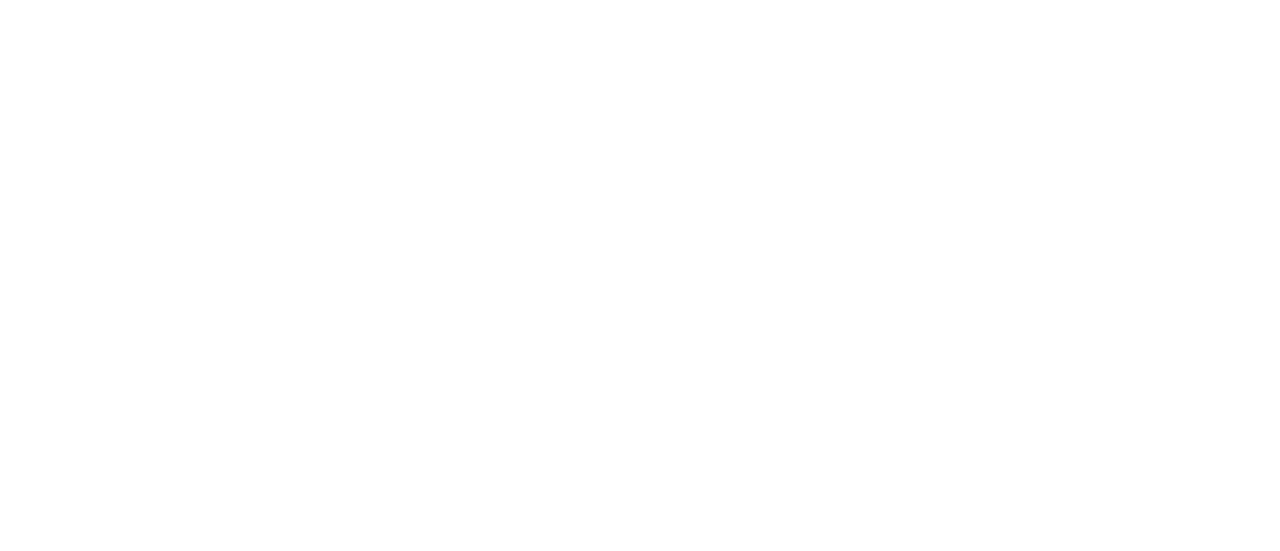 scroll, scrollTop: 0, scrollLeft: 0, axis: both 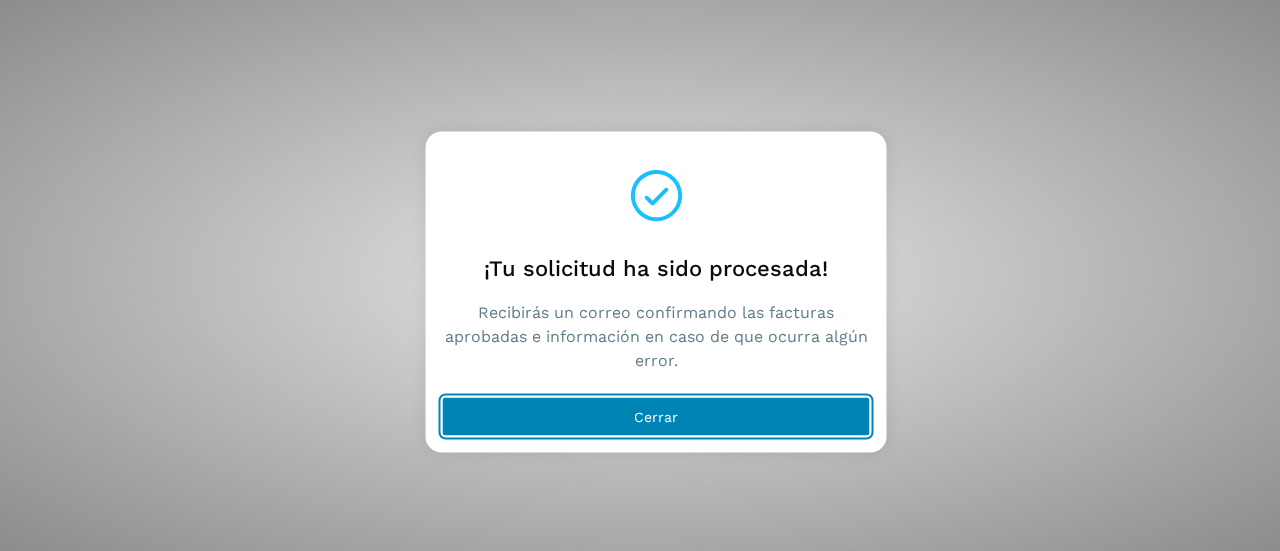click on "Cerrar" 